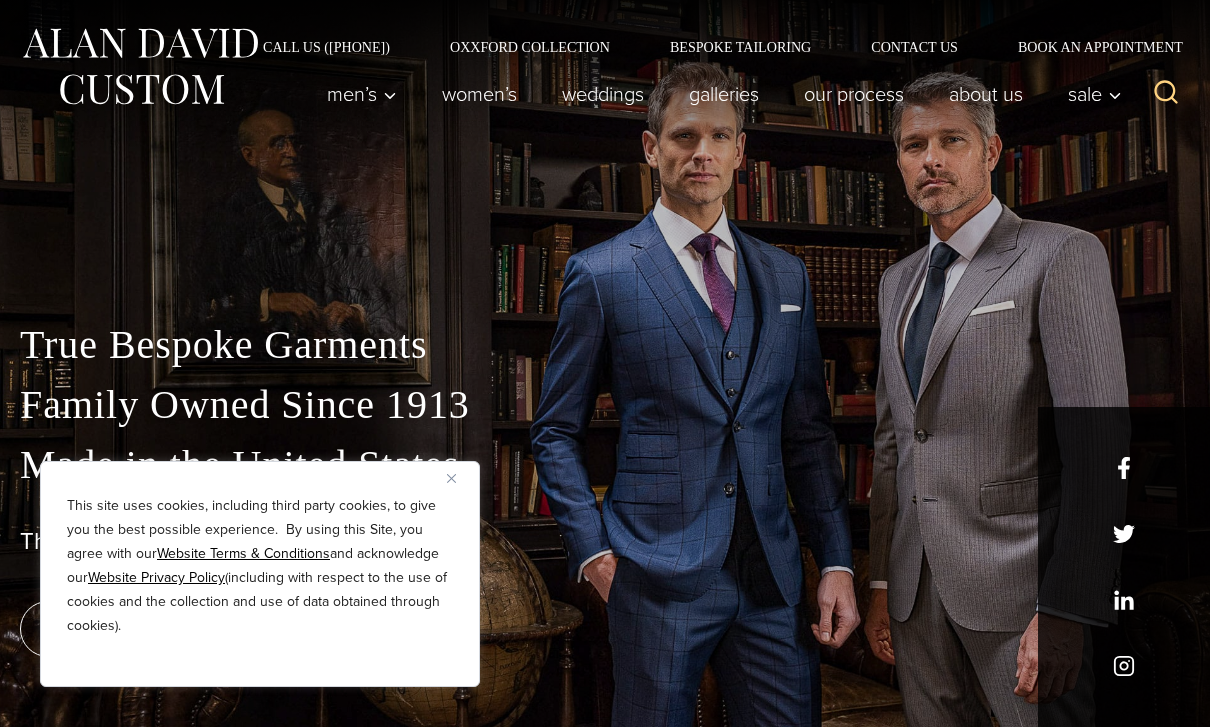 scroll, scrollTop: 123, scrollLeft: 0, axis: vertical 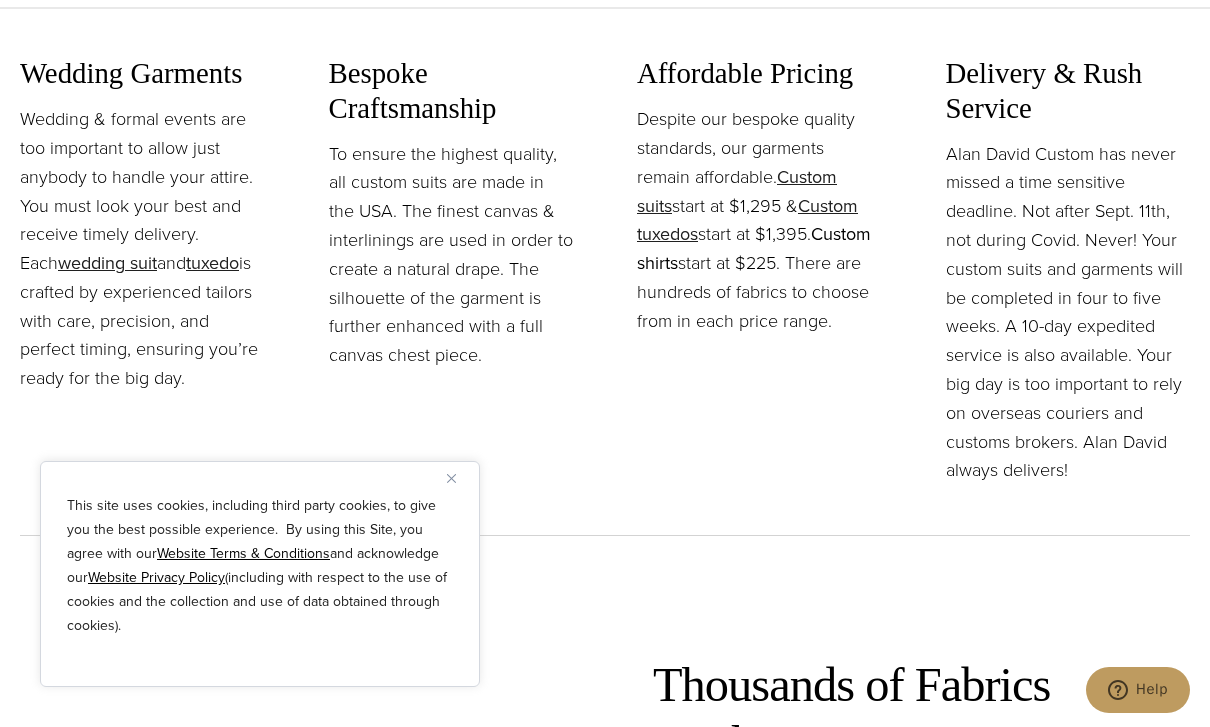 click on "Custom shirts" at bounding box center (754, 248) 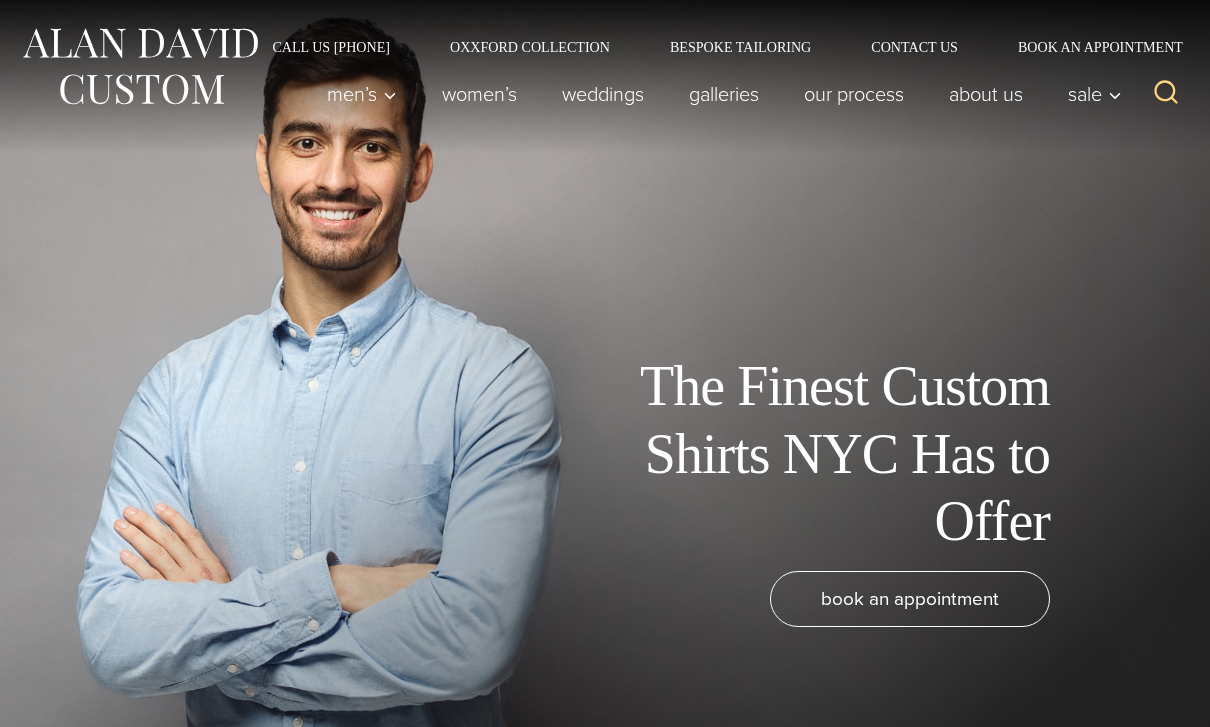 scroll, scrollTop: 0, scrollLeft: 0, axis: both 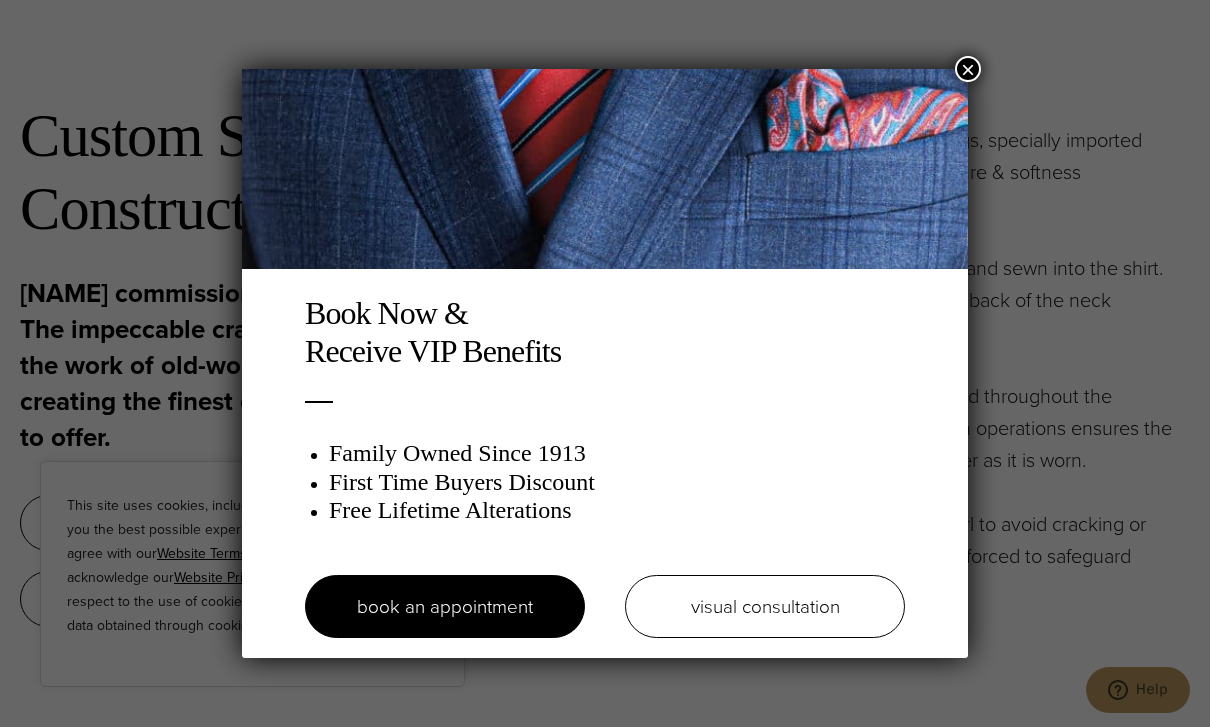 click on "×" at bounding box center [968, 69] 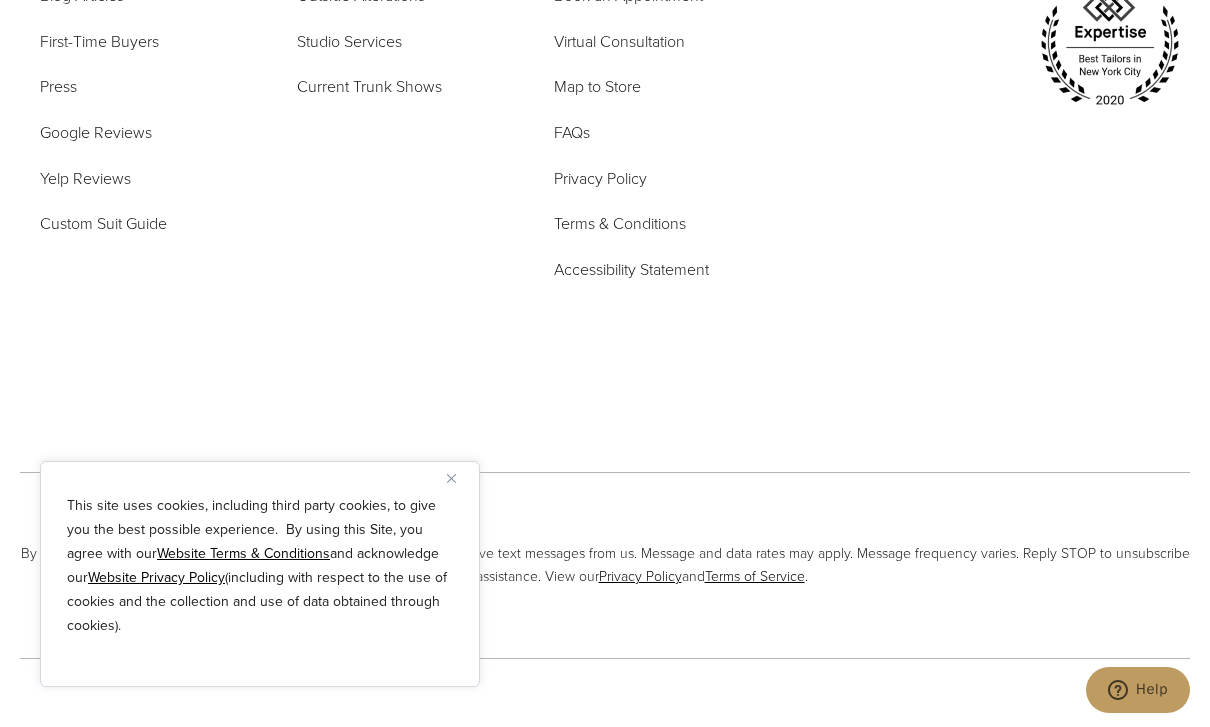 scroll, scrollTop: 11529, scrollLeft: 0, axis: vertical 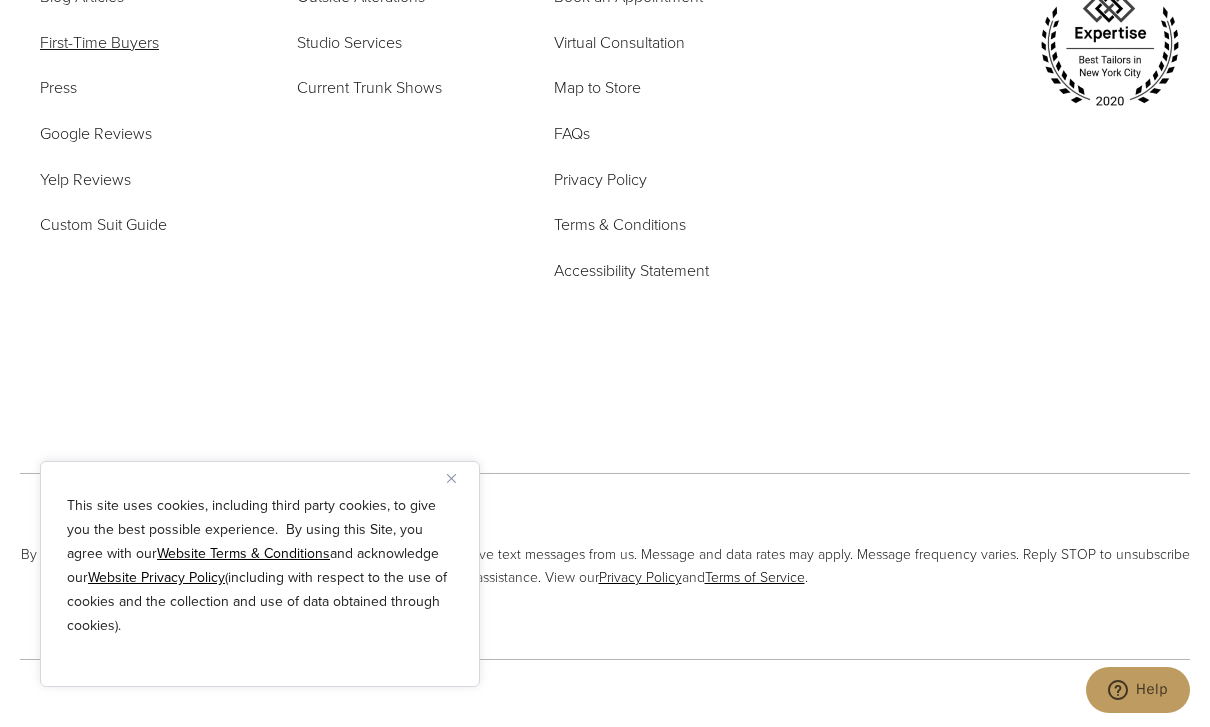 click on "First-Time Buyers" at bounding box center [99, 42] 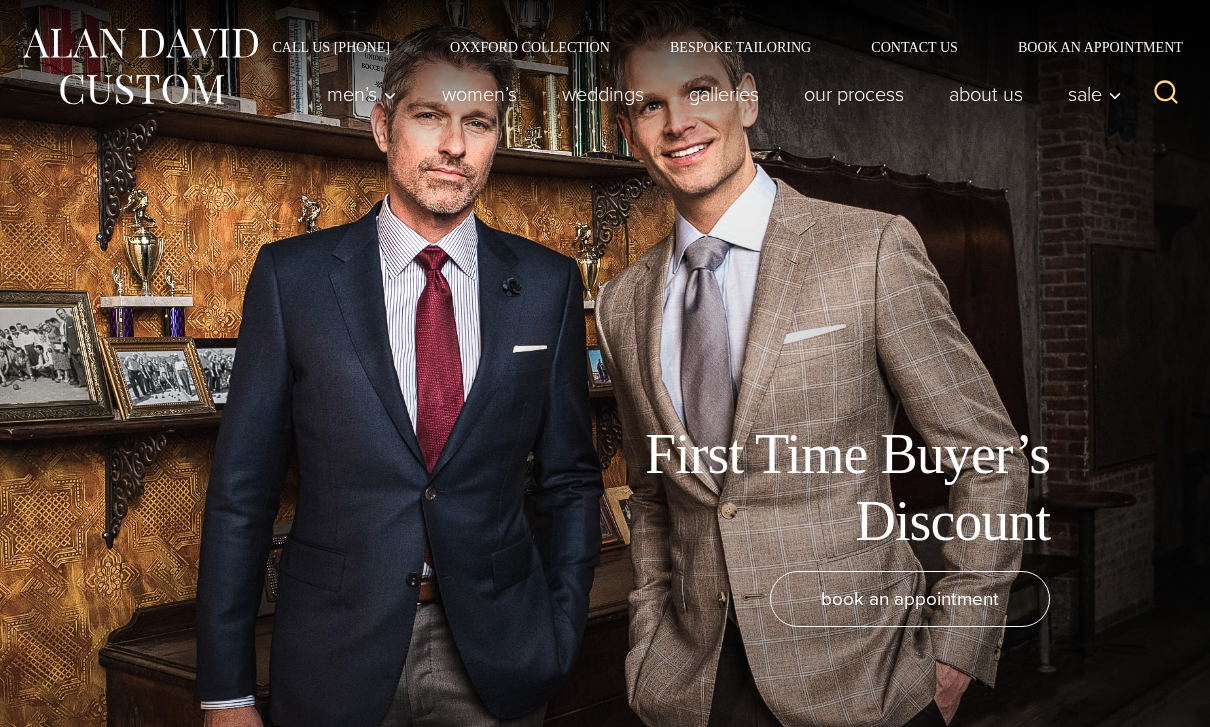 scroll, scrollTop: 0, scrollLeft: 0, axis: both 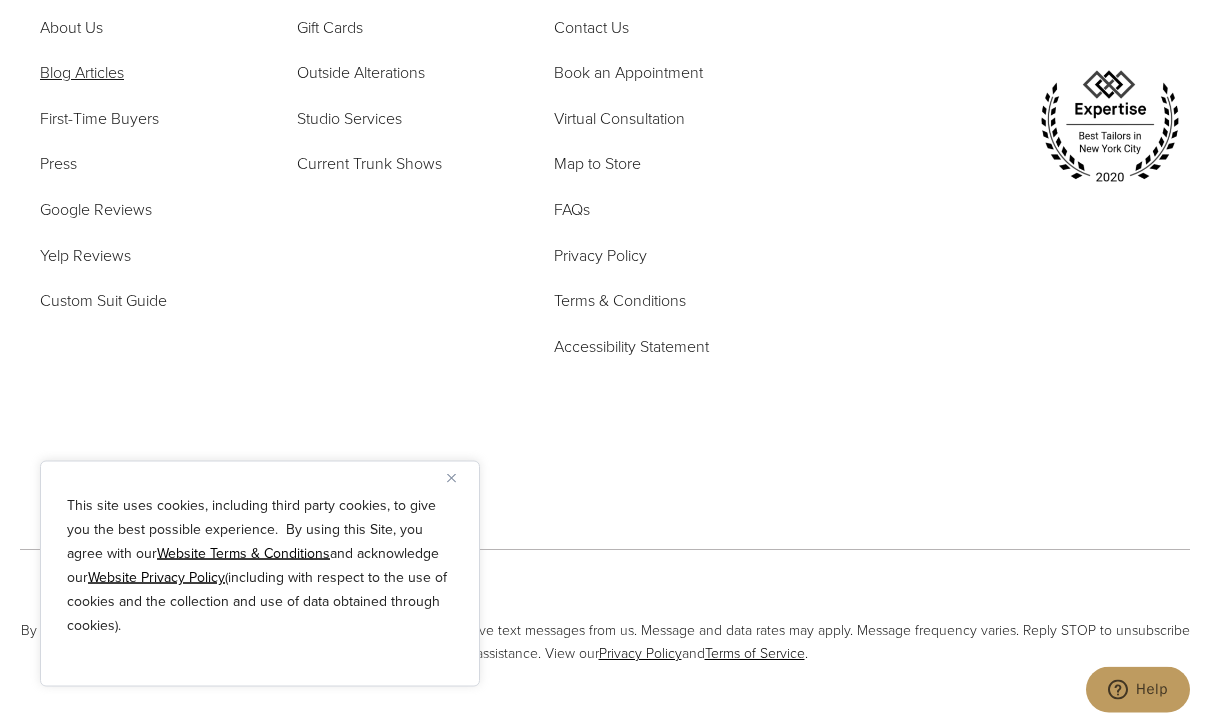 click on "Blog Articles" at bounding box center [82, 73] 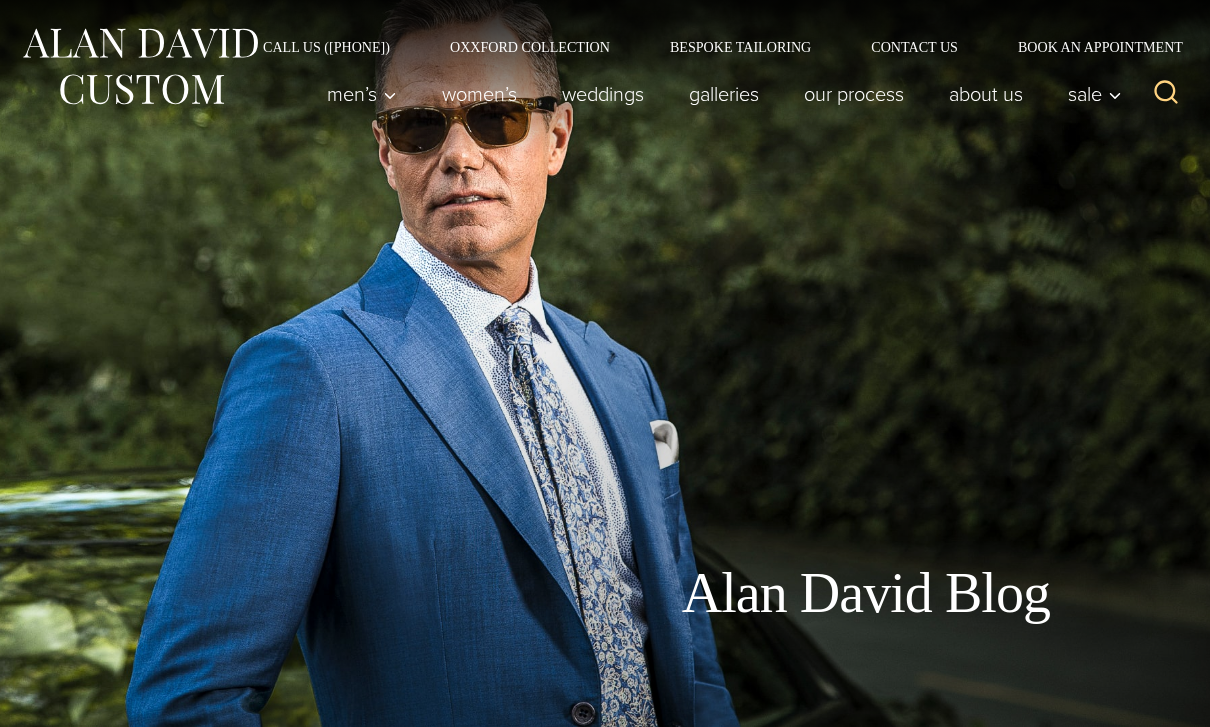 scroll, scrollTop: 0, scrollLeft: 0, axis: both 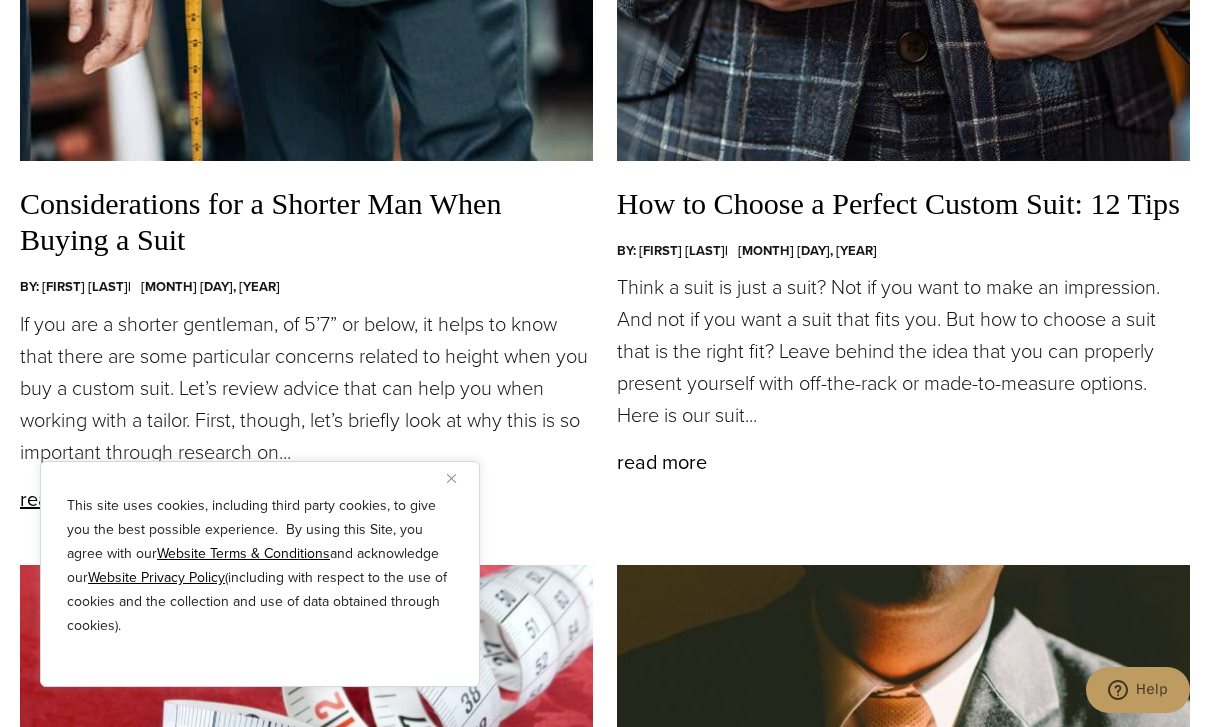 click on "read more" at bounding box center (662, 462) 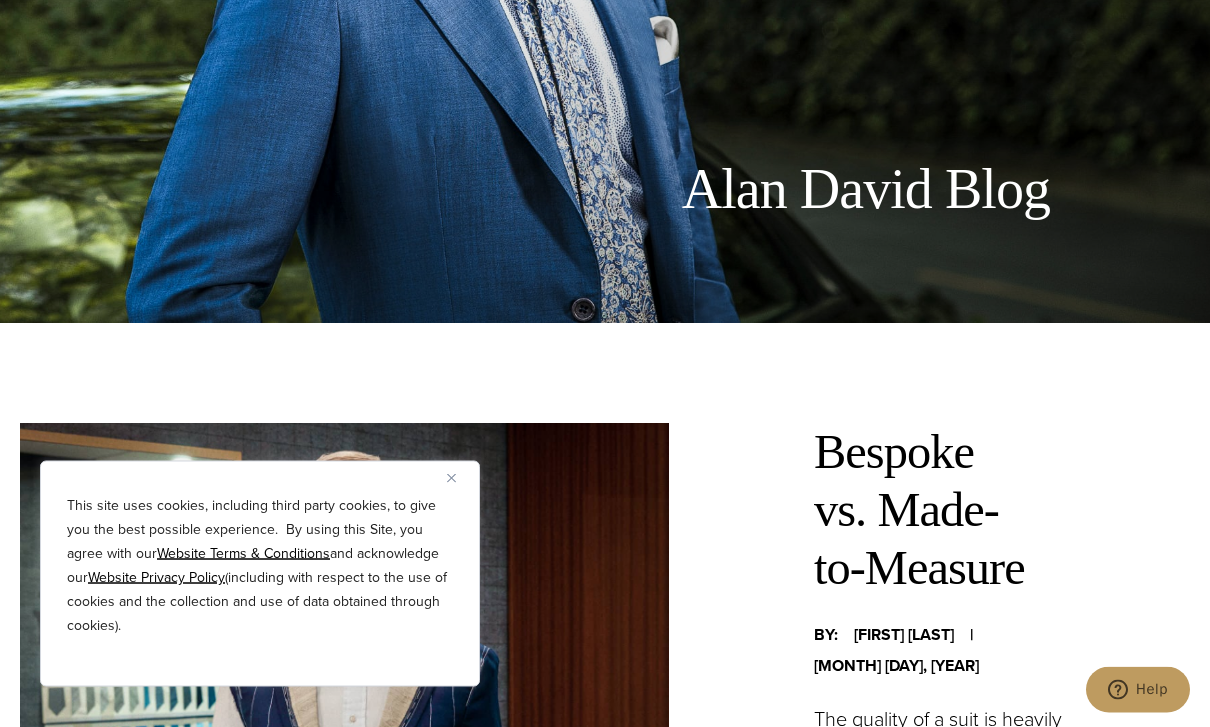 scroll, scrollTop: 0, scrollLeft: 0, axis: both 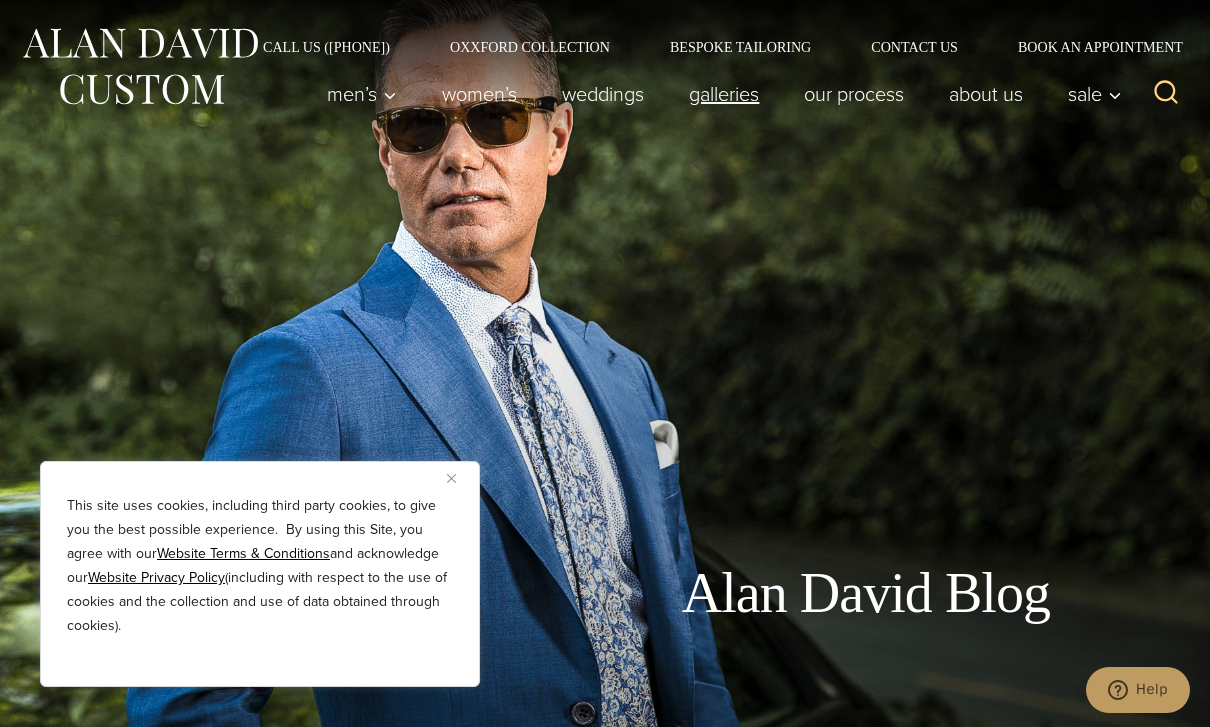 click on "Galleries" at bounding box center (724, 94) 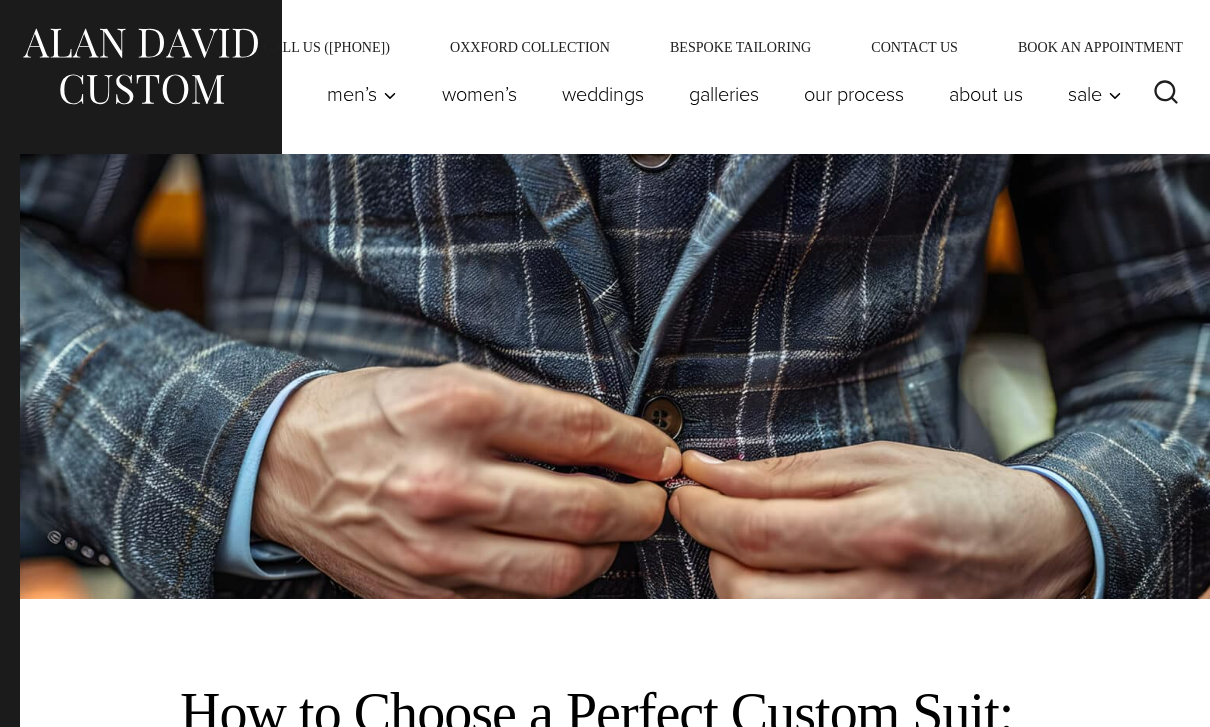 scroll, scrollTop: 0, scrollLeft: 0, axis: both 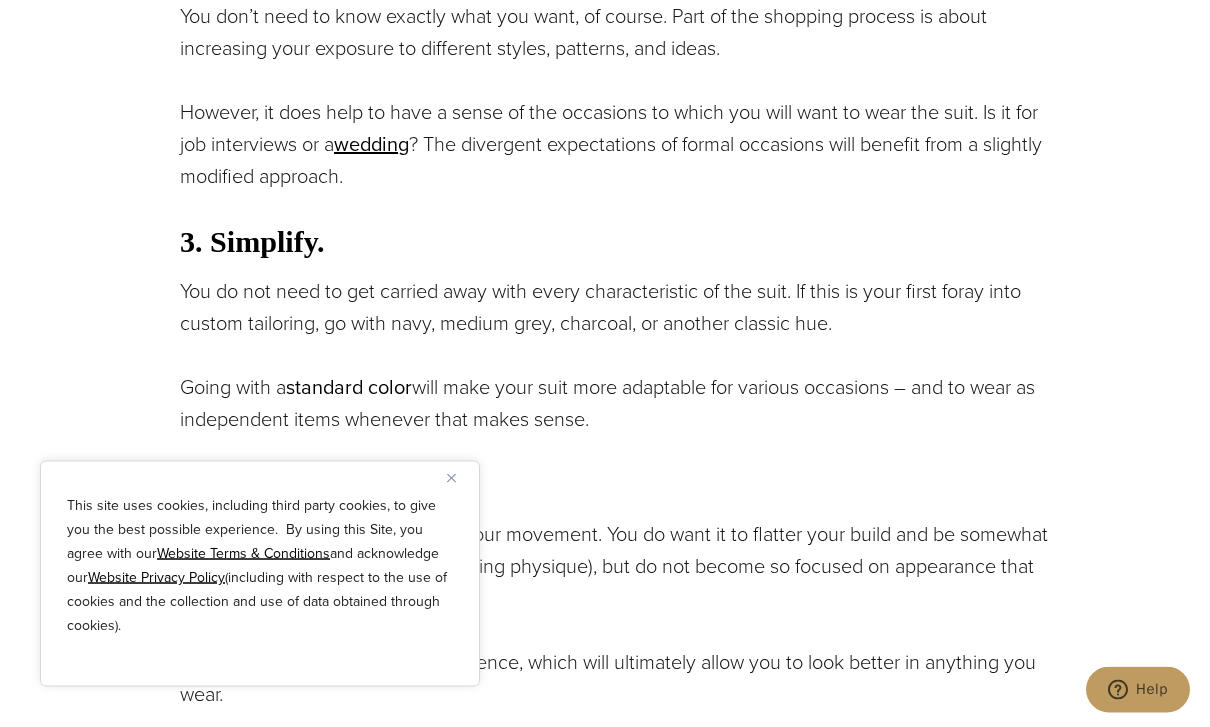 click on "standard color opens in a new tab" at bounding box center [349, 388] 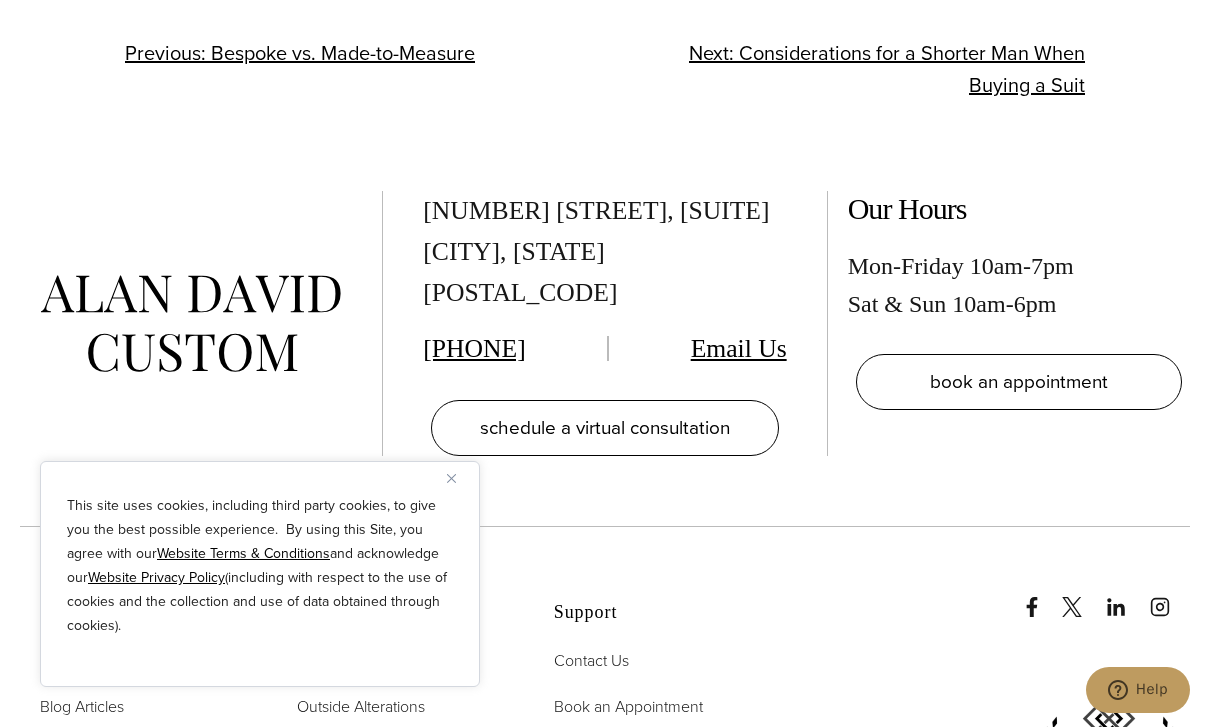 scroll, scrollTop: 4612, scrollLeft: 0, axis: vertical 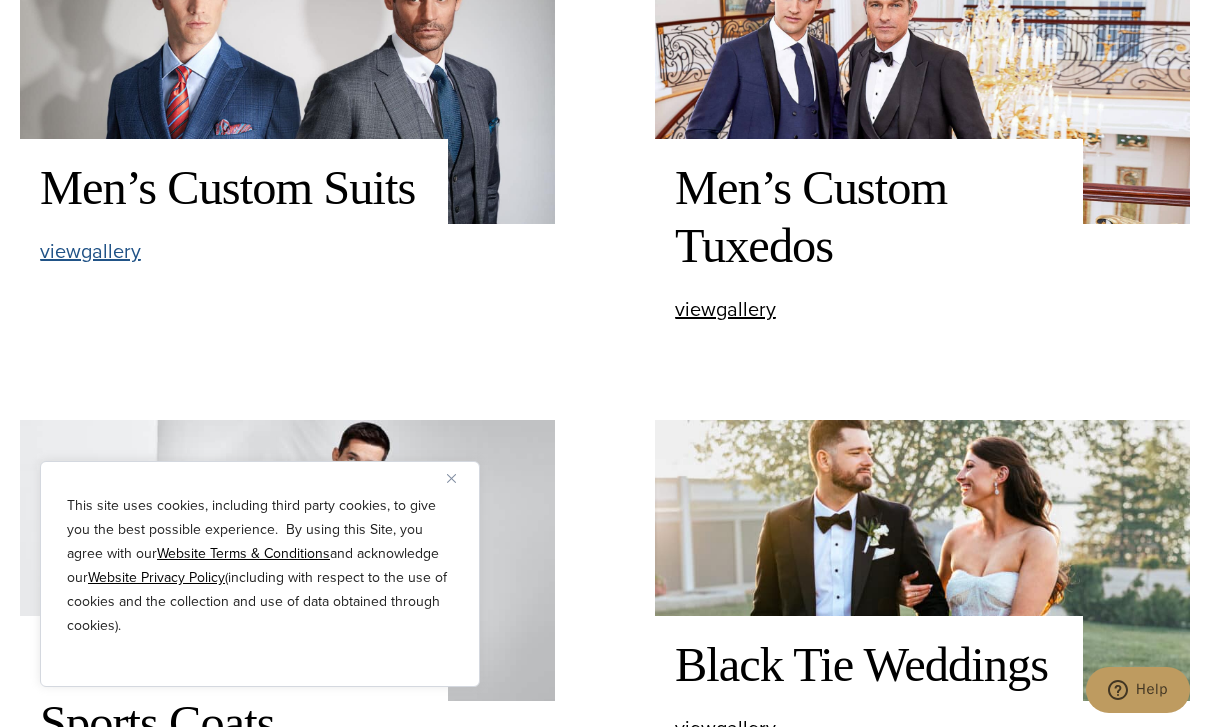 click on "view  Men’s Custom Suits  gallery" at bounding box center (90, 251) 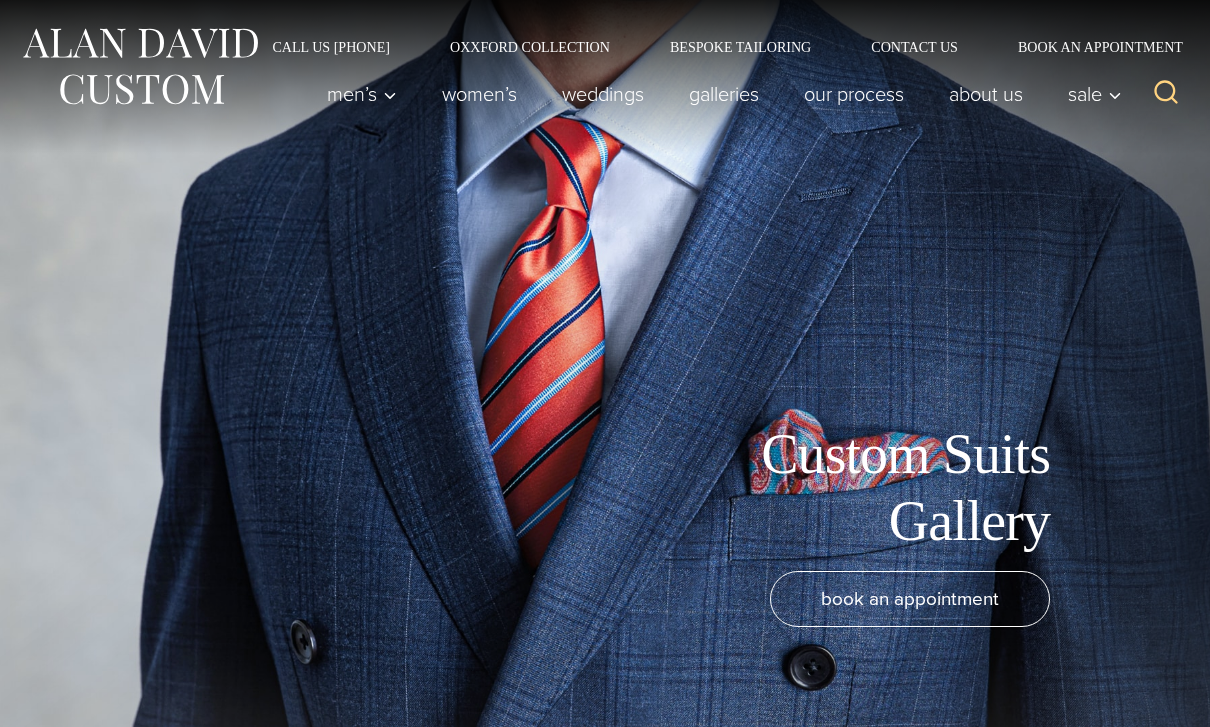 scroll, scrollTop: 0, scrollLeft: 0, axis: both 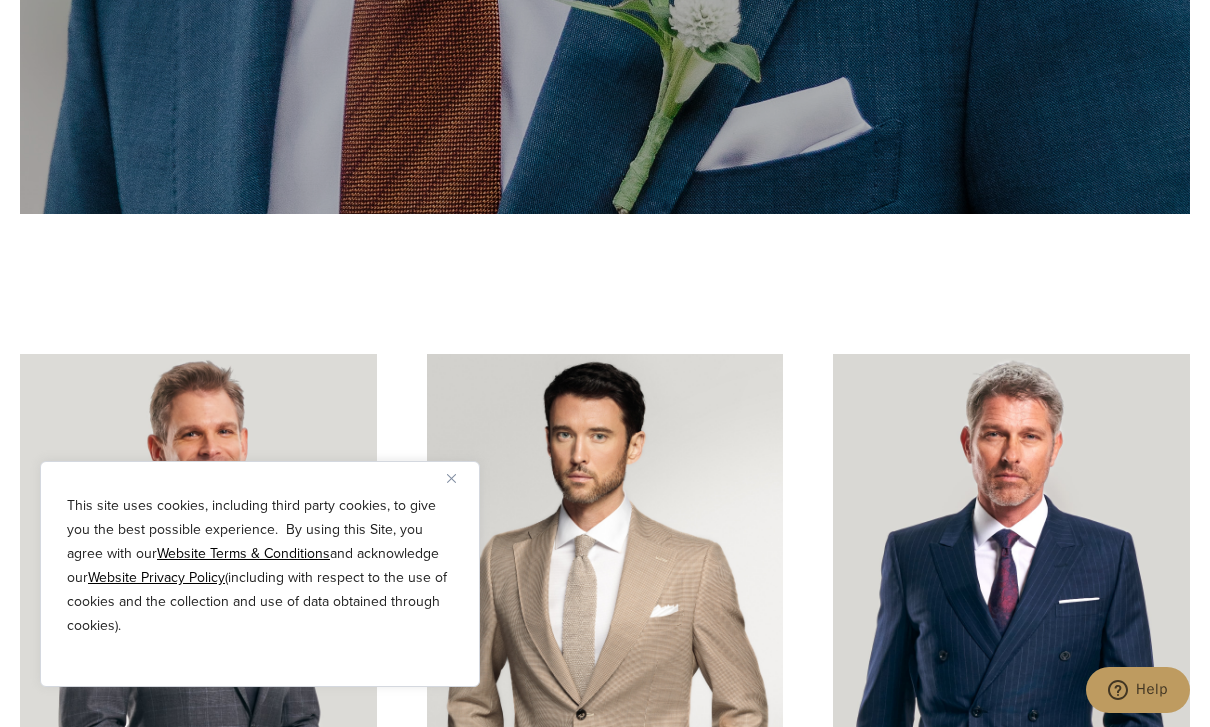 click at bounding box center (605, -79) 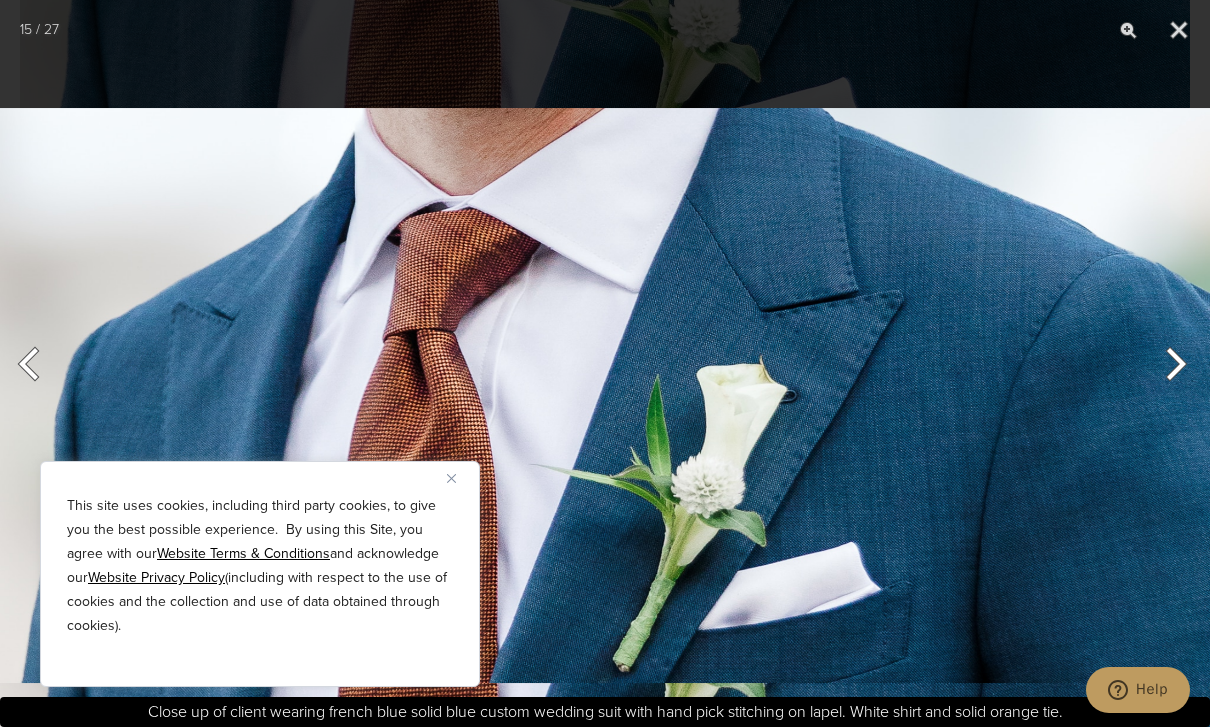 click at bounding box center [605, 395] 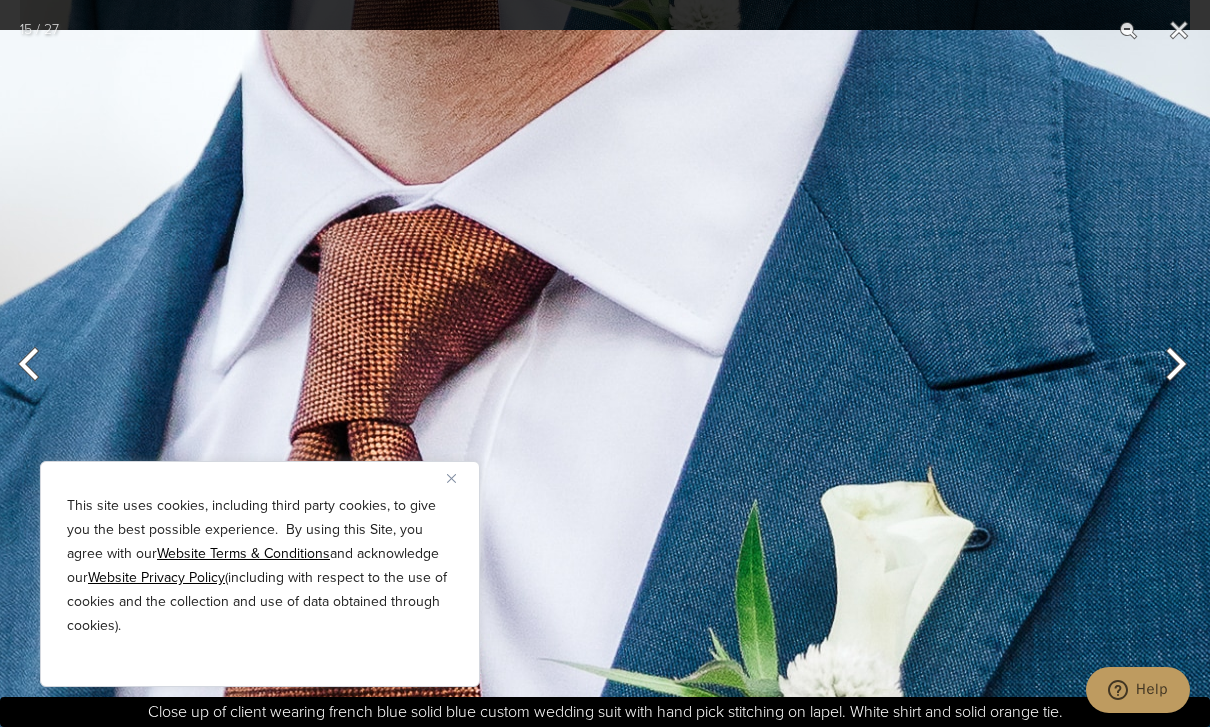 click at bounding box center (666, 537) 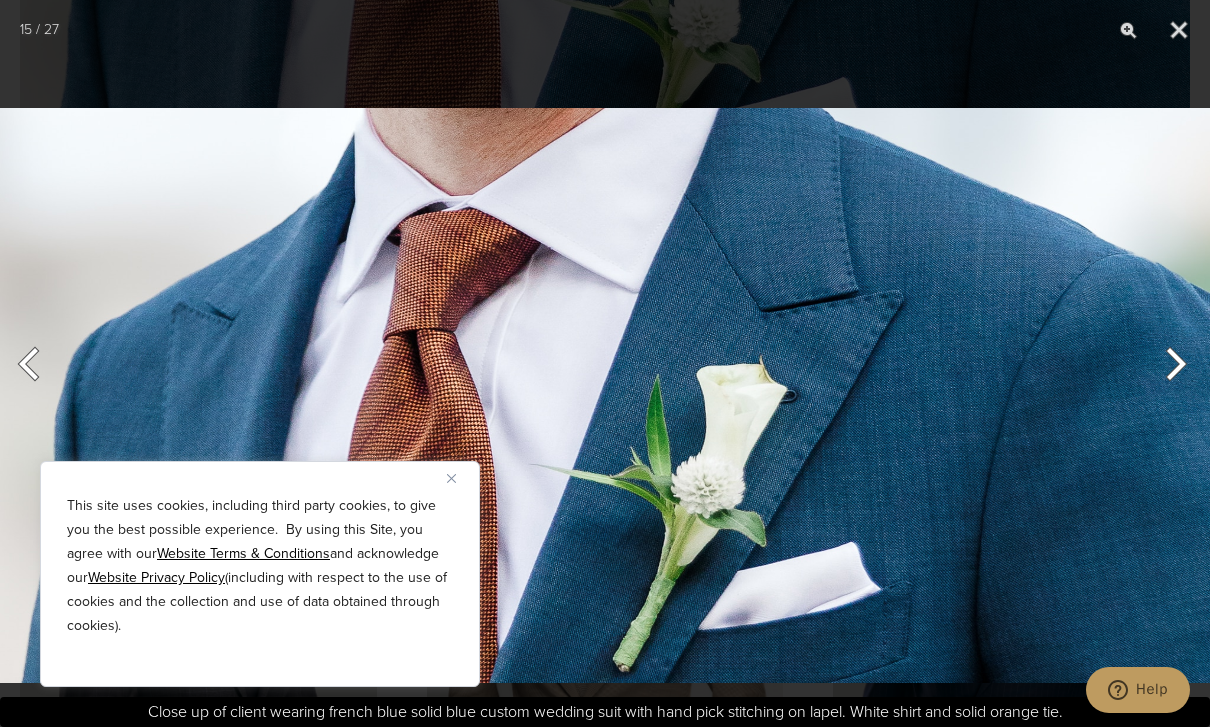 click at bounding box center [459, 478] 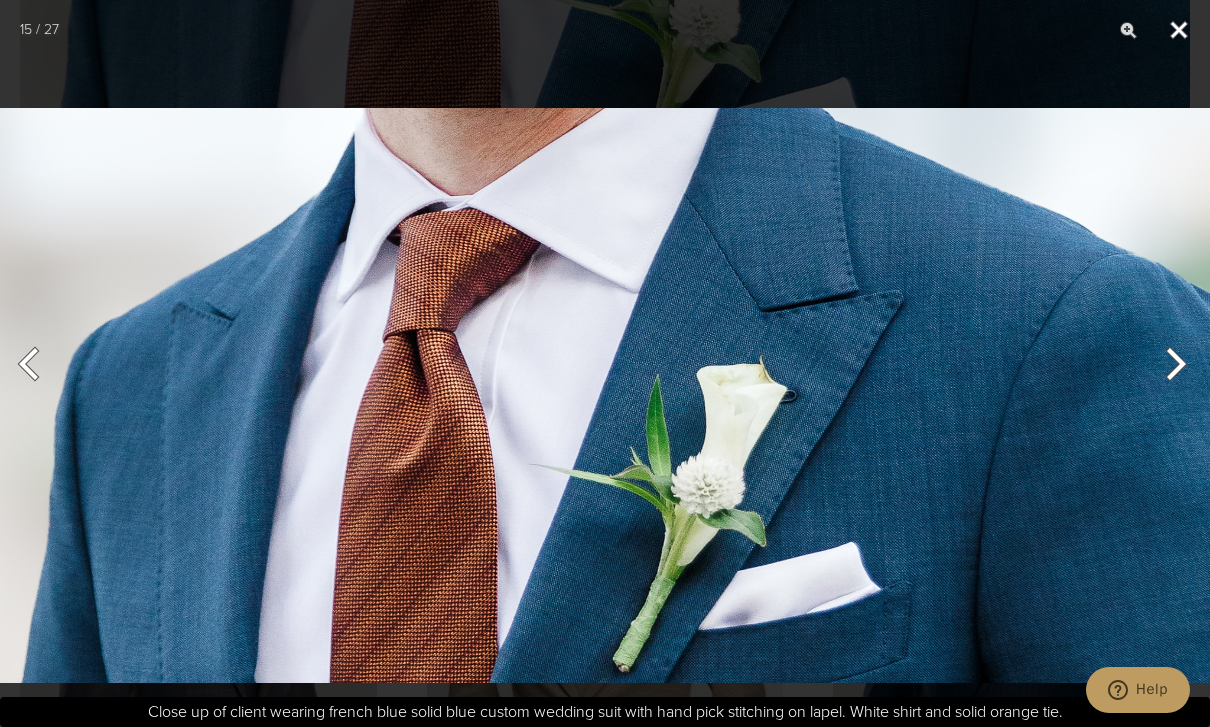 click at bounding box center (1179, 30) 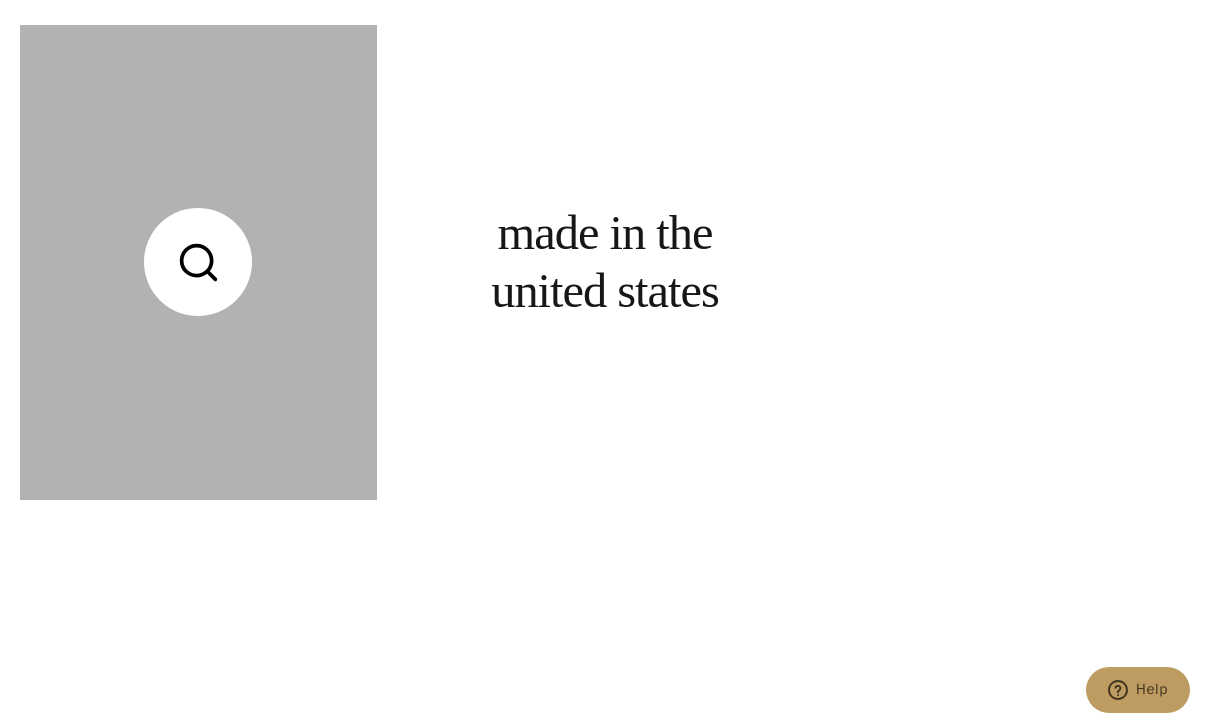 scroll, scrollTop: 1301, scrollLeft: 0, axis: vertical 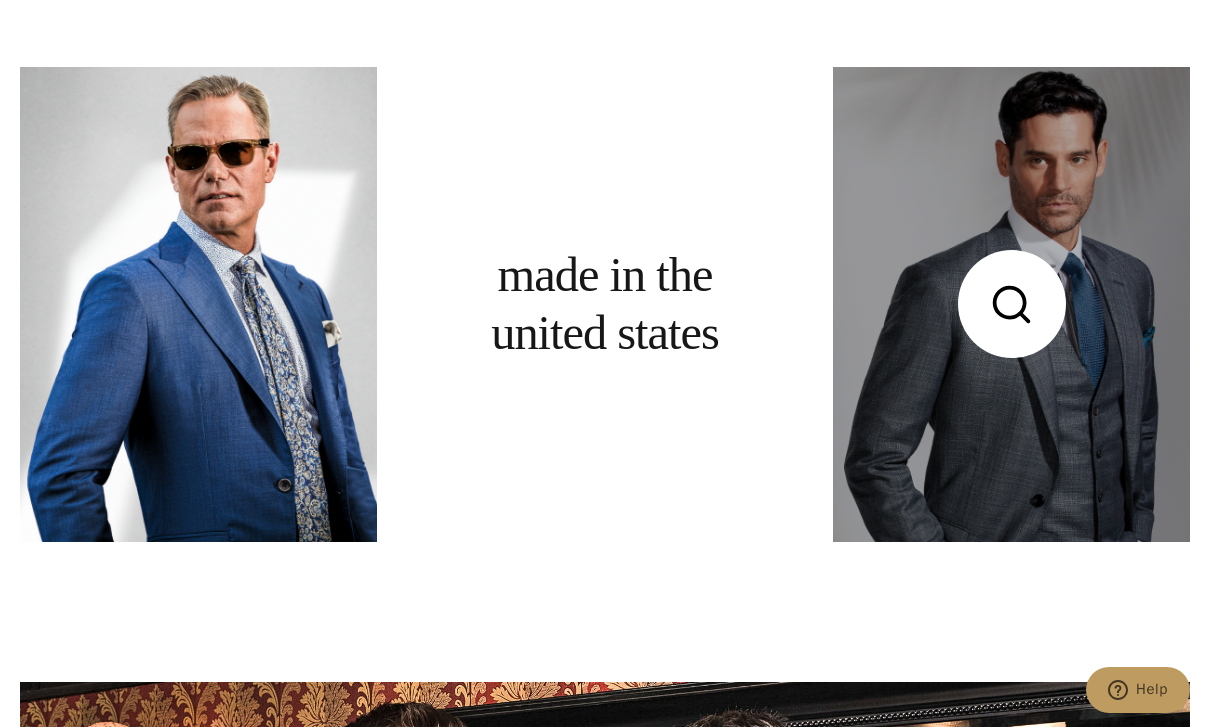 click at bounding box center [1011, 305] 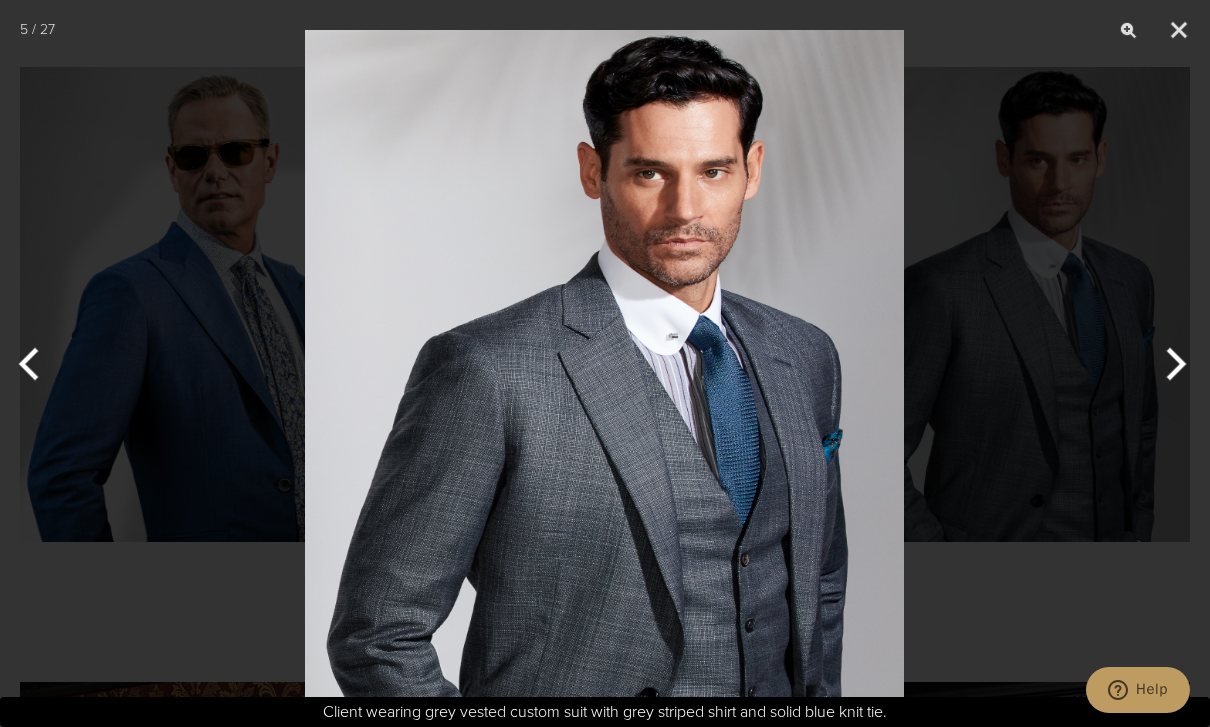 click at bounding box center [605, 363] 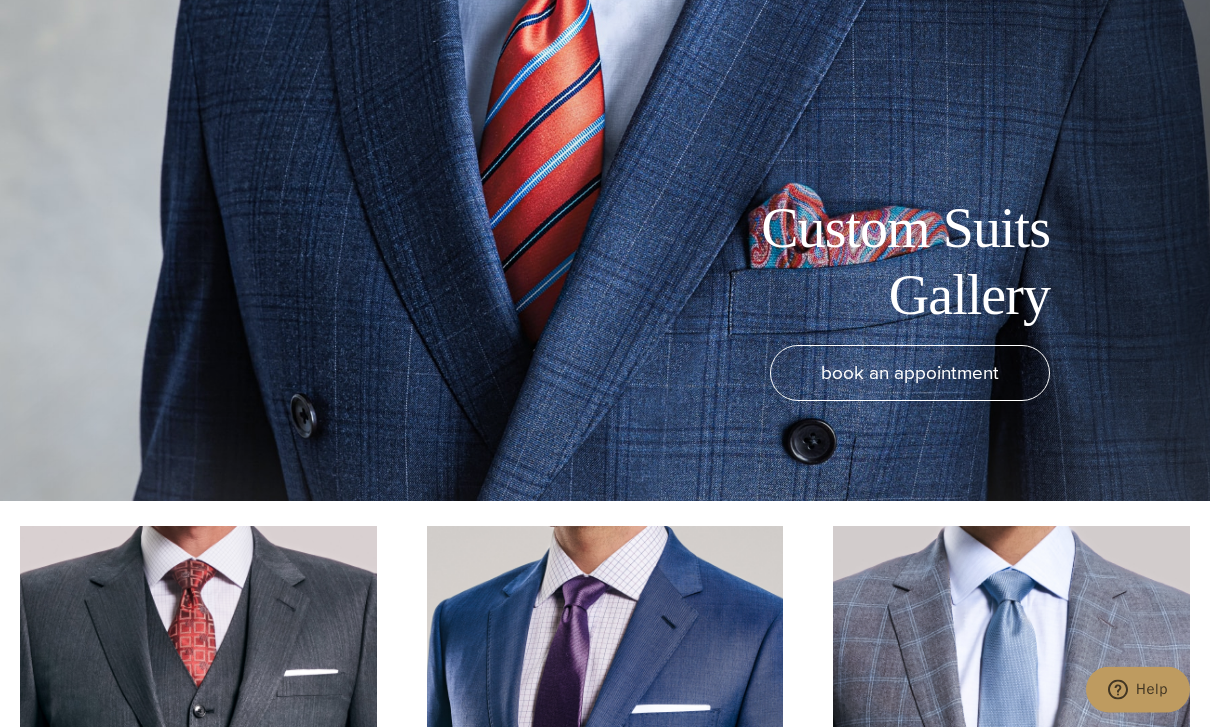 scroll, scrollTop: 207, scrollLeft: 0, axis: vertical 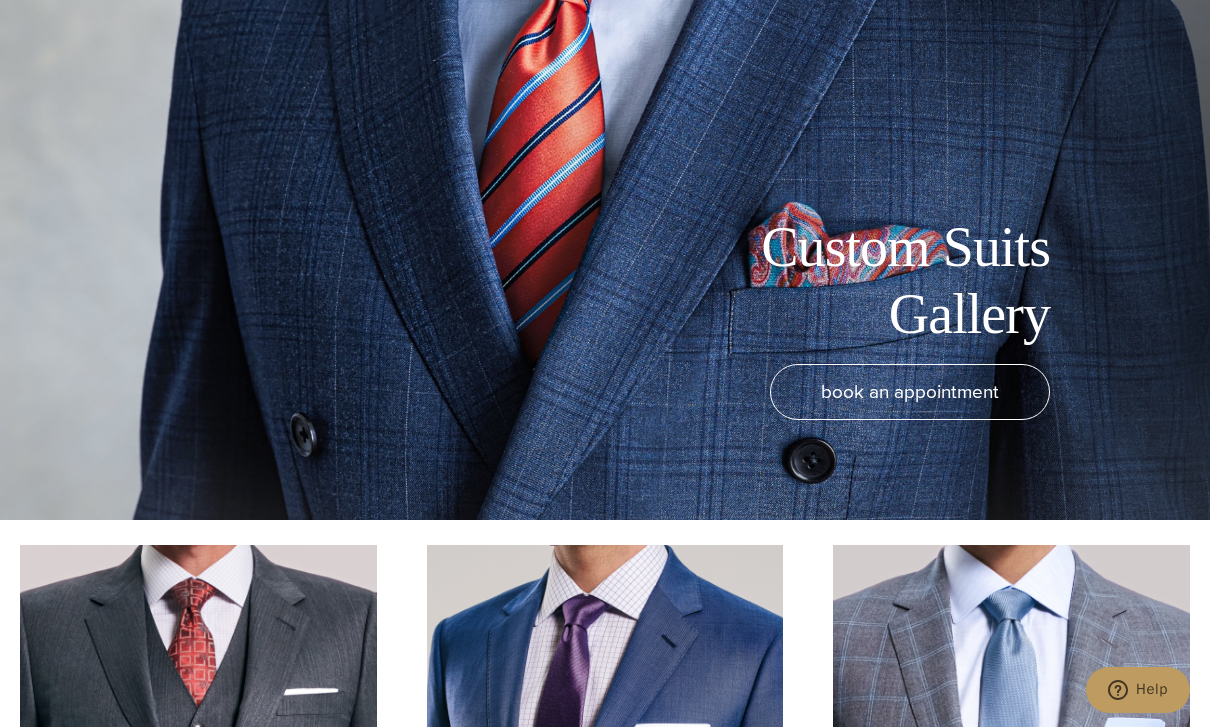 click on "Custom Suits Gallery" at bounding box center (575, 281) 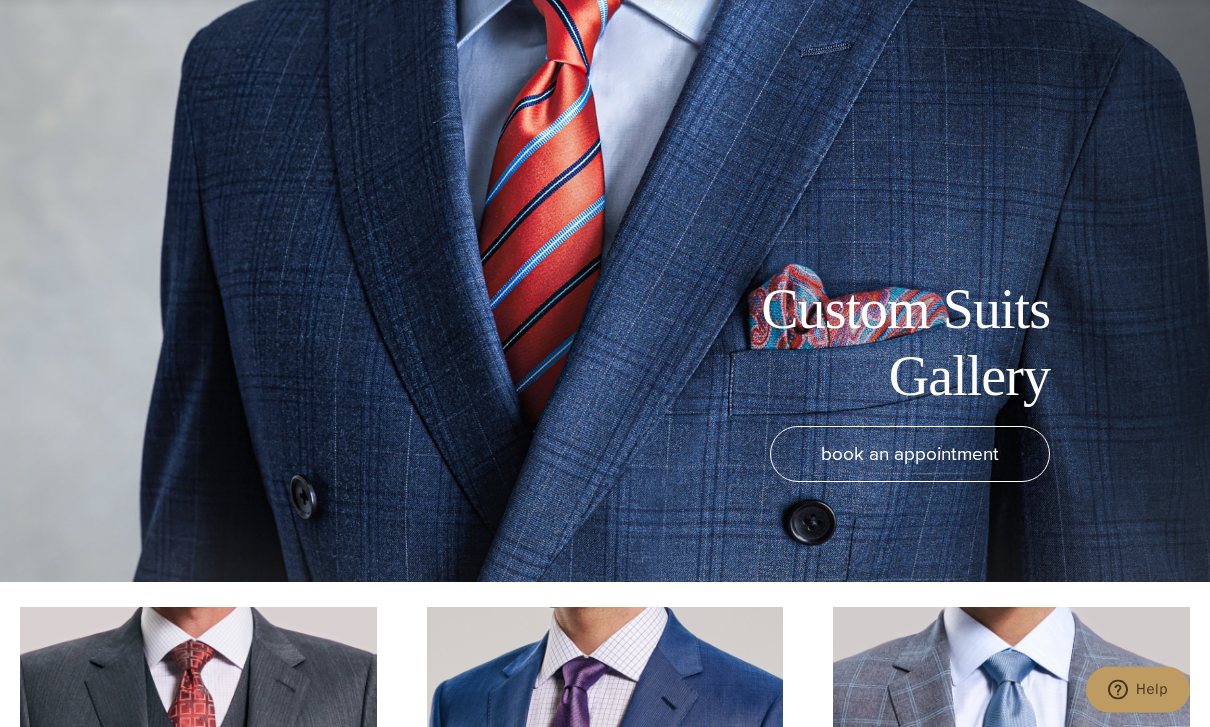 scroll, scrollTop: 0, scrollLeft: 0, axis: both 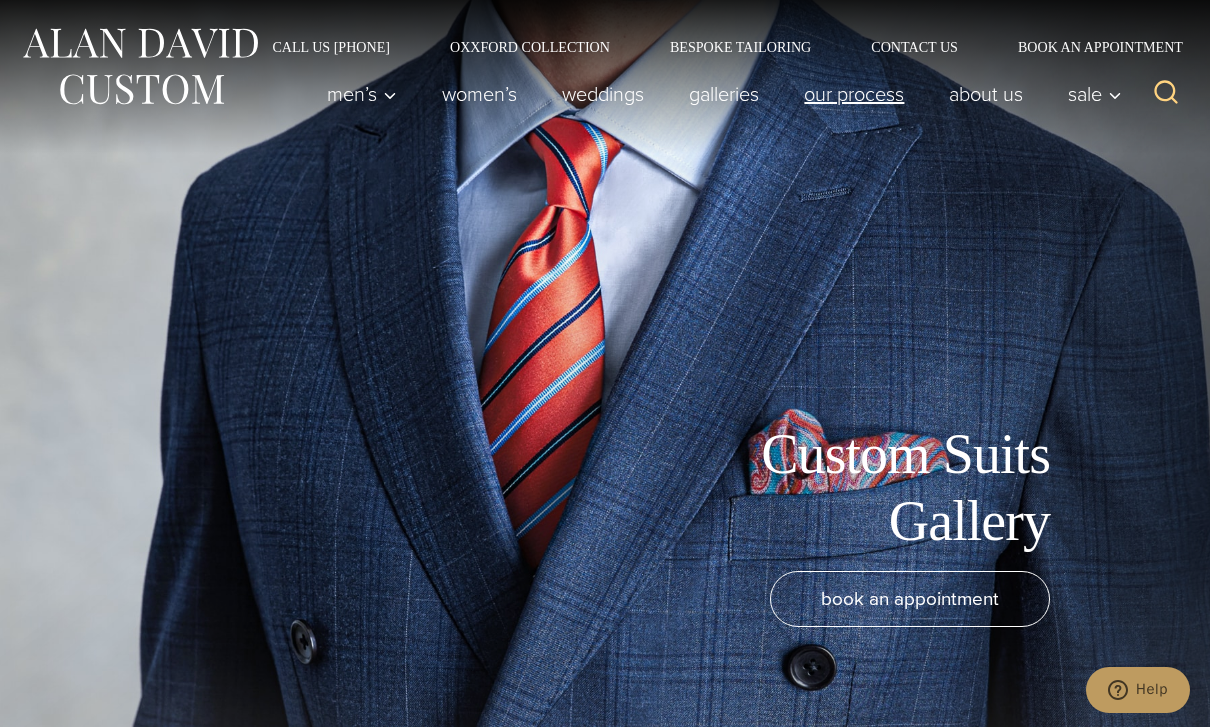 click on "Our Process" at bounding box center (854, 94) 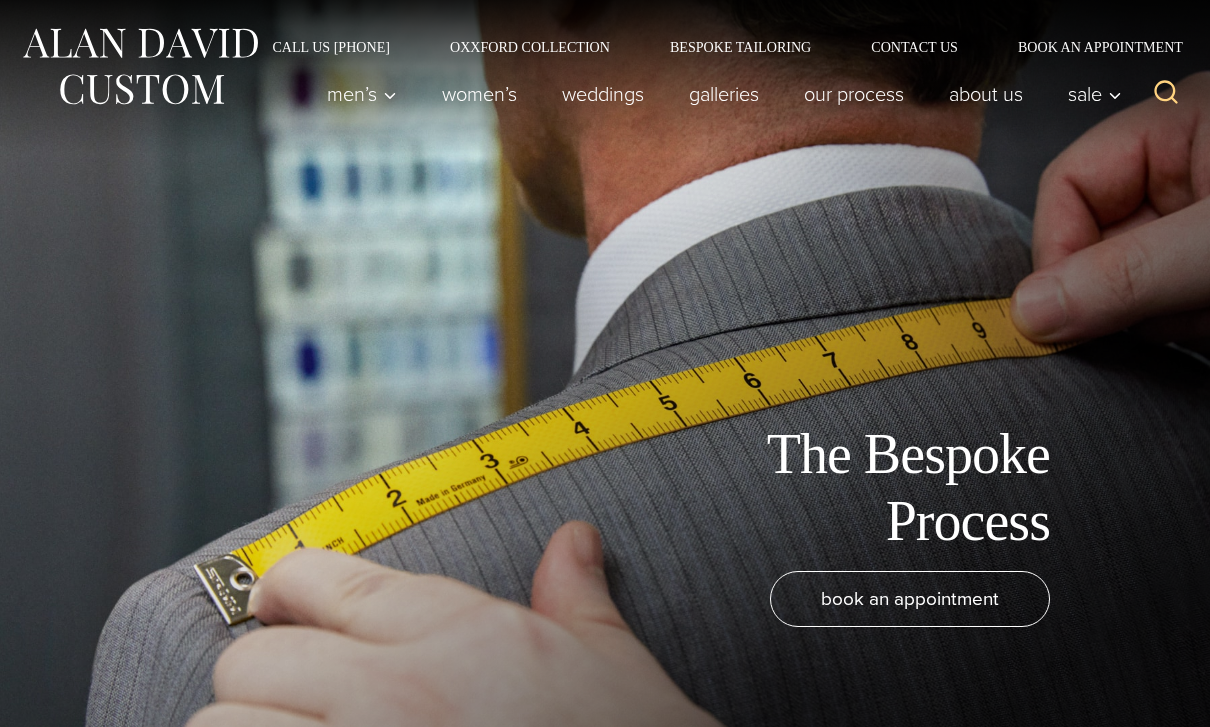 scroll, scrollTop: 0, scrollLeft: 0, axis: both 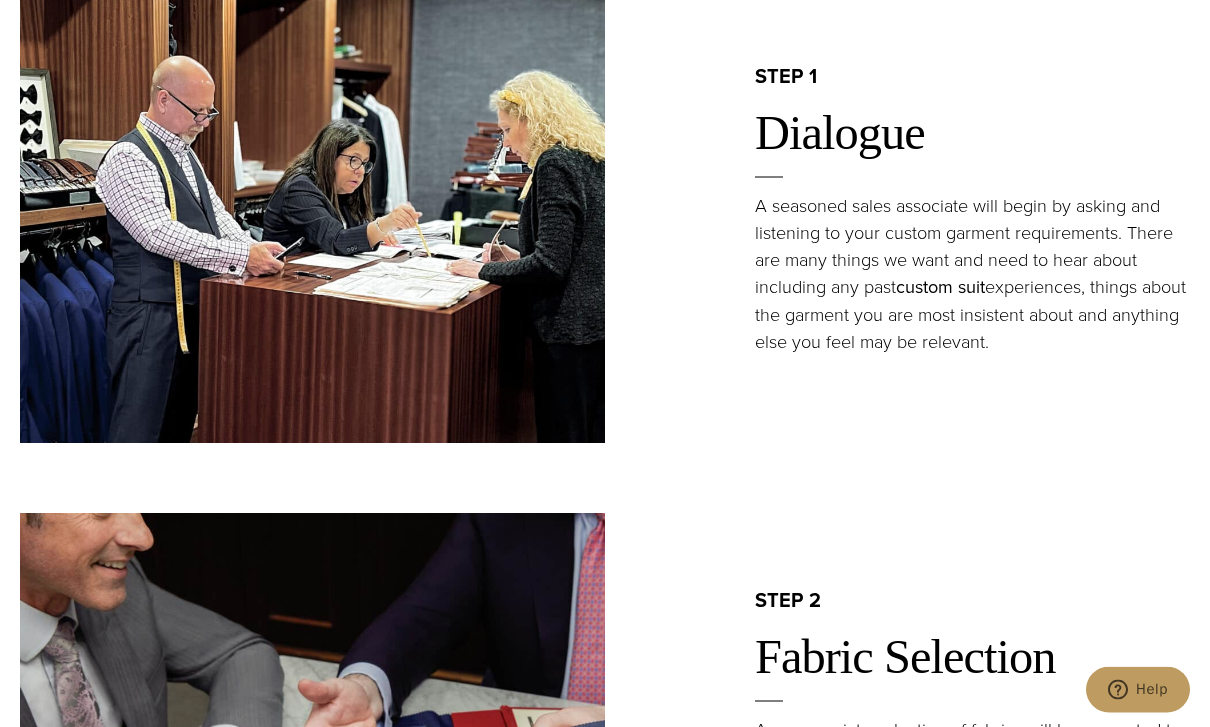 click on "custom suit" at bounding box center (940, 287) 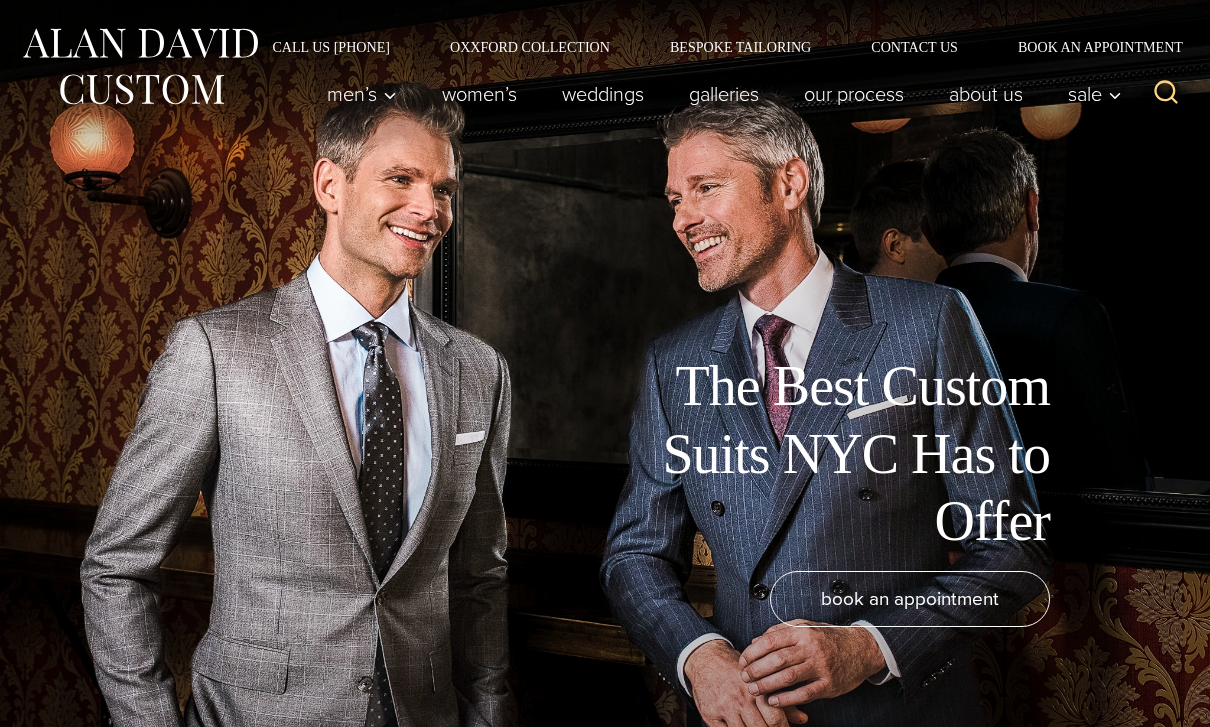 scroll, scrollTop: 0, scrollLeft: 0, axis: both 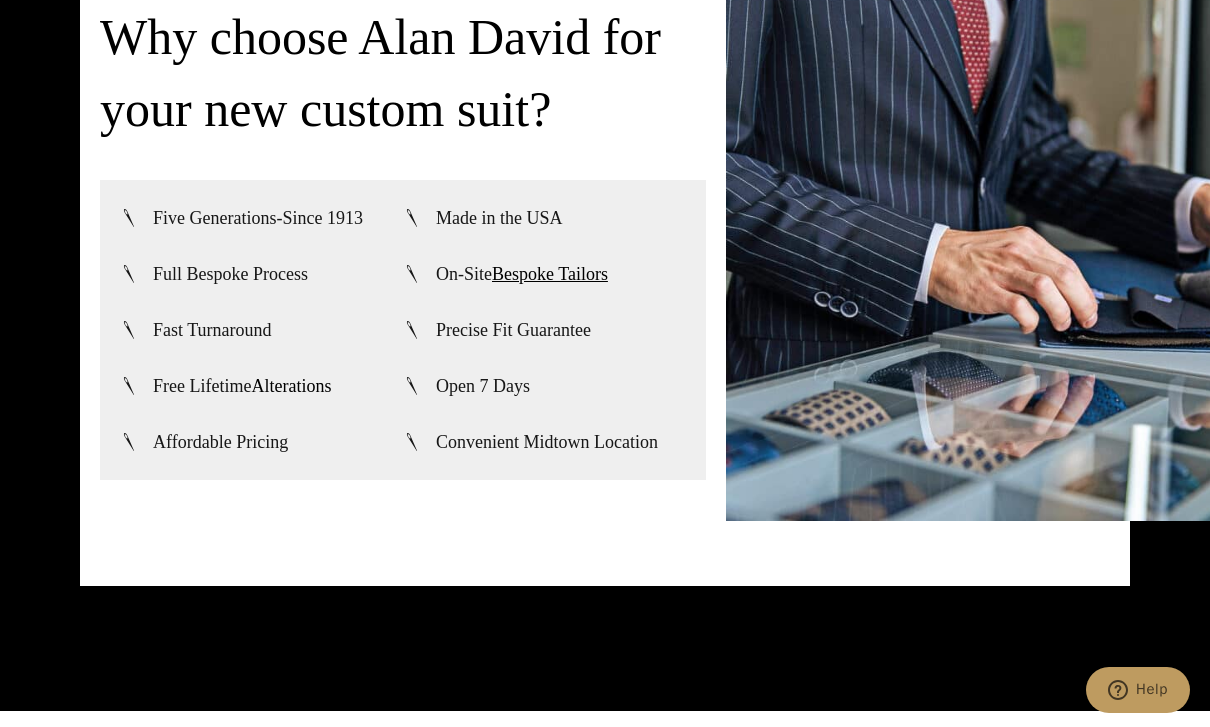 click on "Alterations" at bounding box center [291, 386] 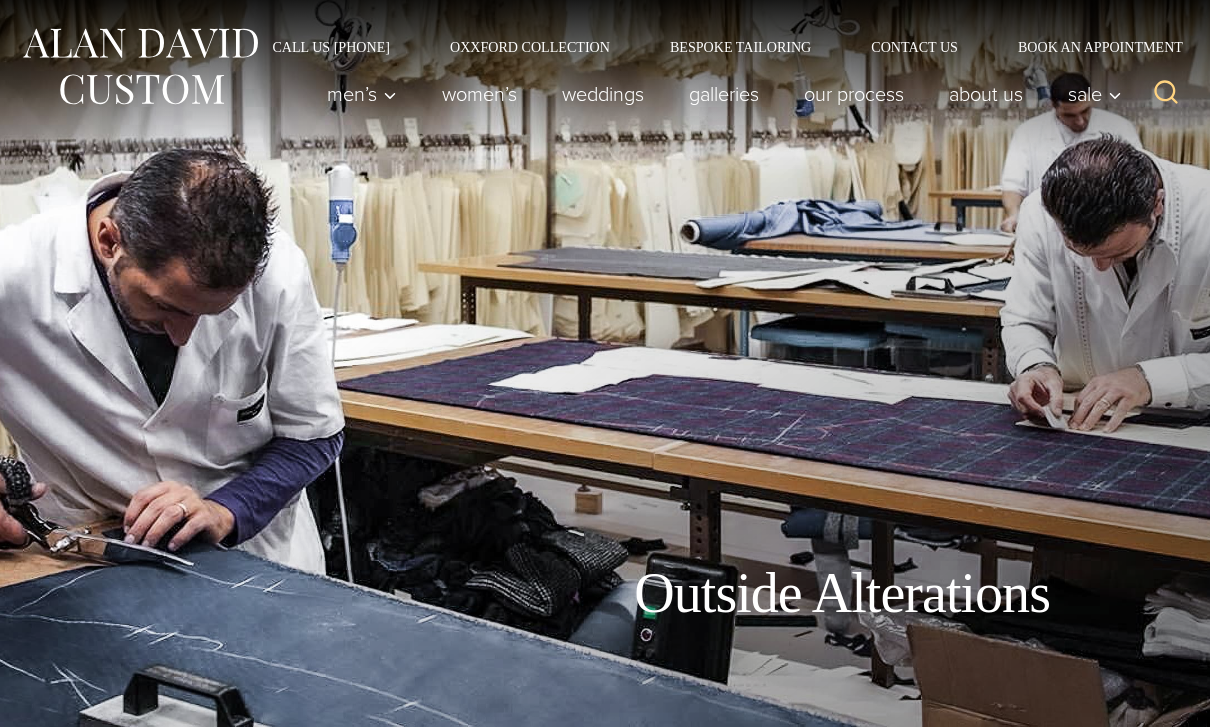 scroll, scrollTop: 0, scrollLeft: 0, axis: both 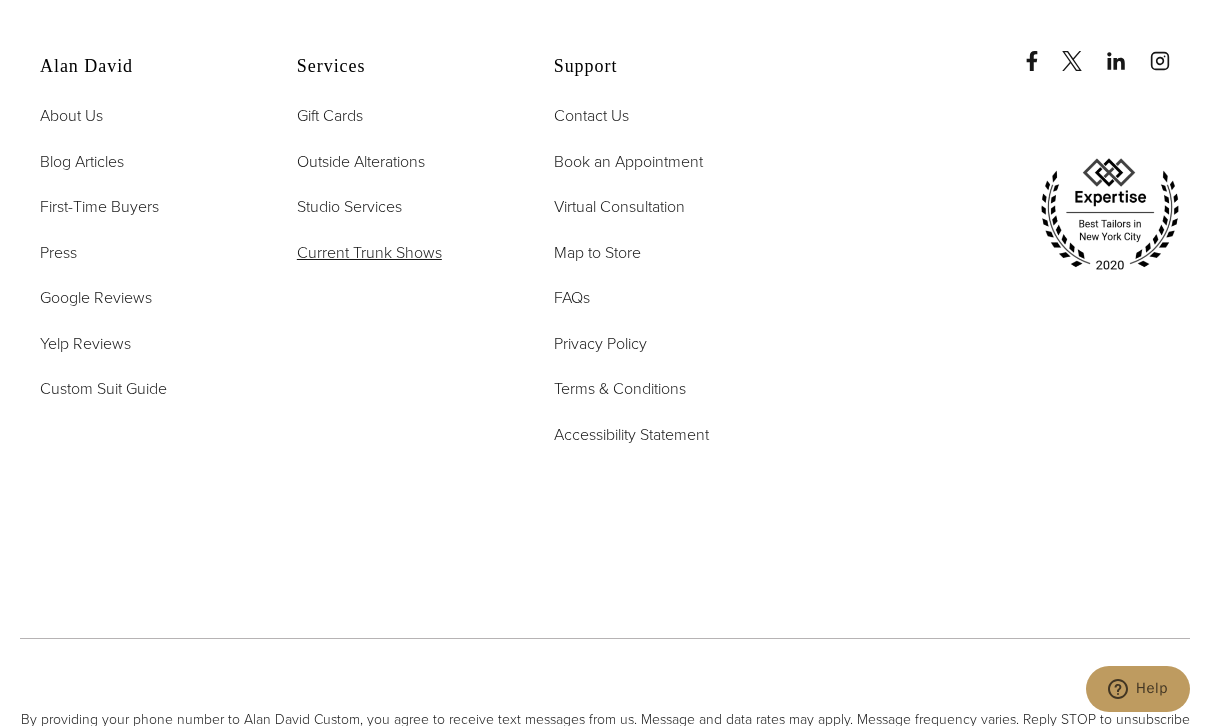 click on "Current Trunk Shows" at bounding box center [369, 253] 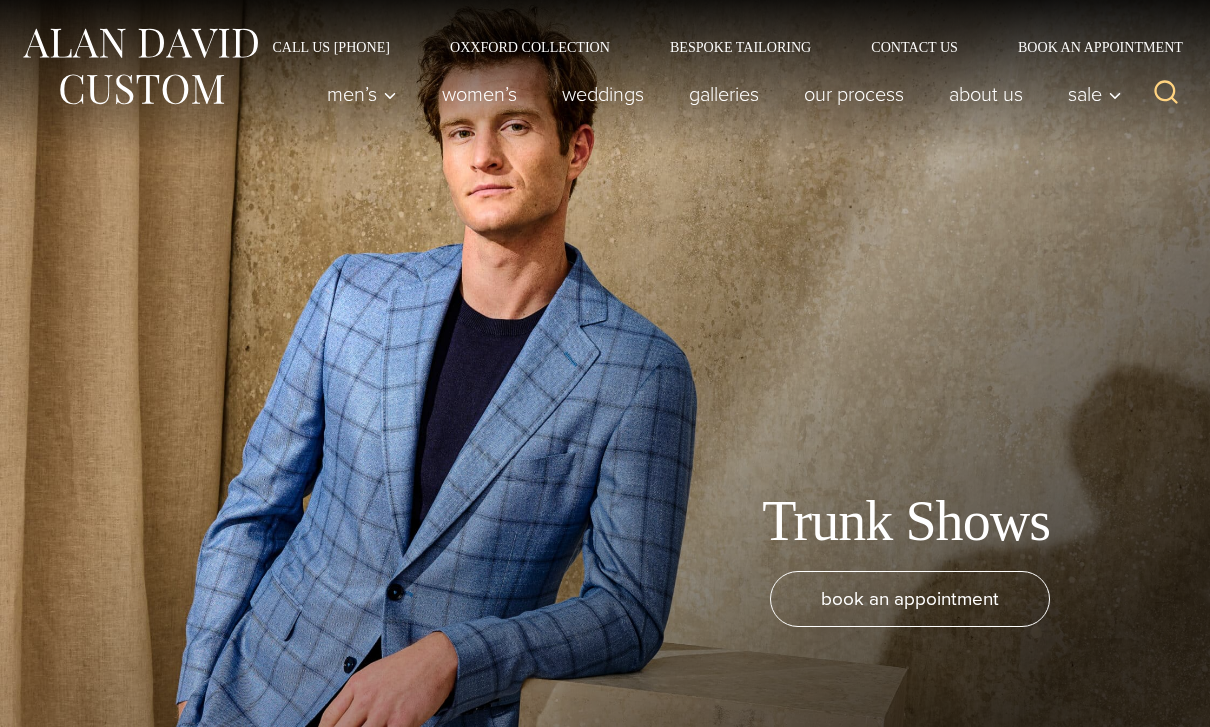 scroll, scrollTop: 0, scrollLeft: 0, axis: both 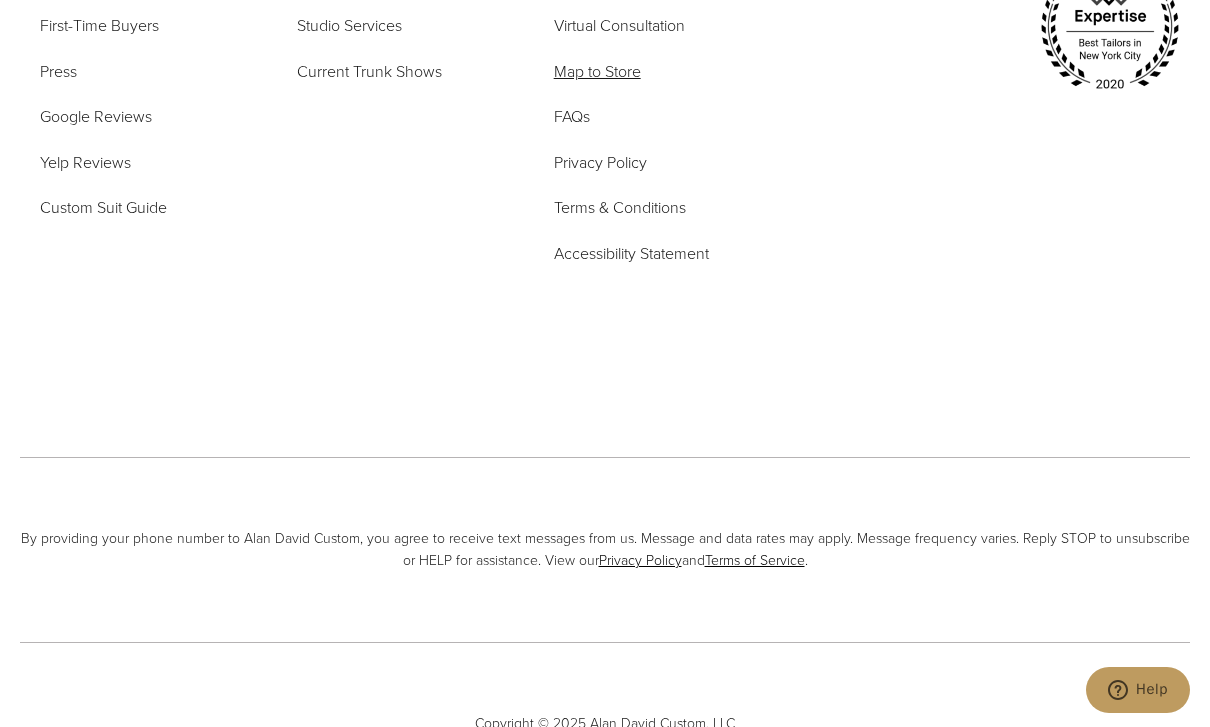 click on "Map to Store" at bounding box center (597, 71) 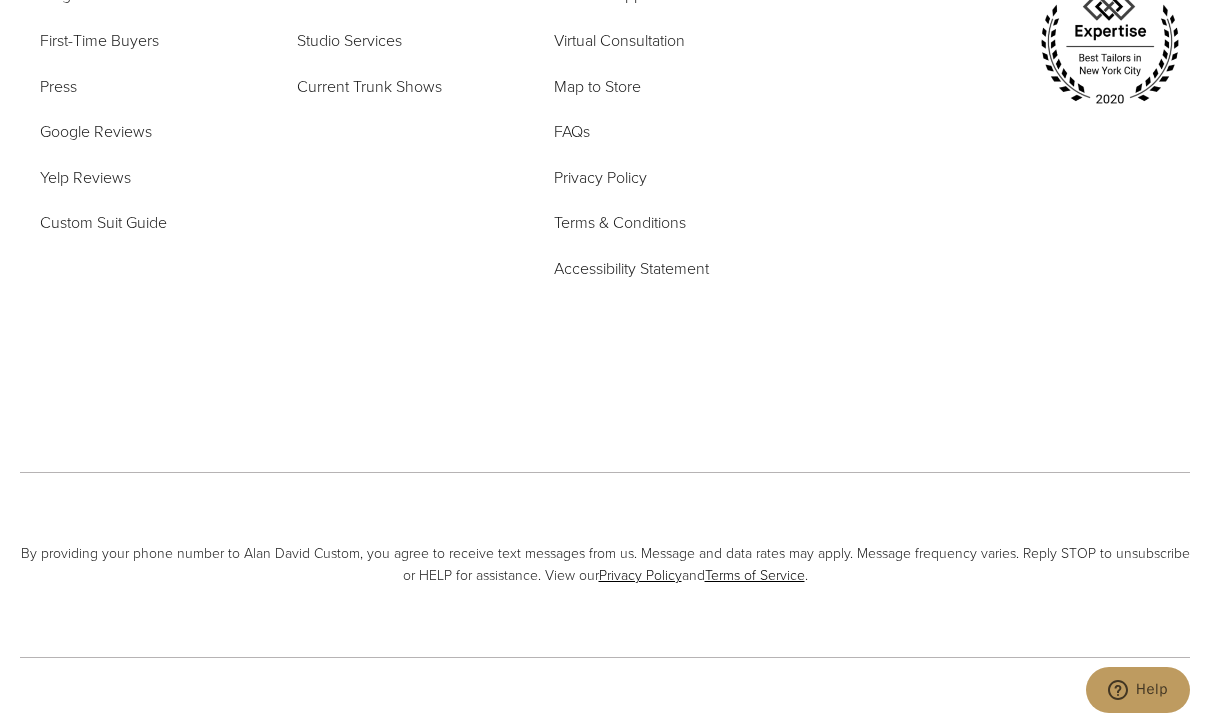 scroll, scrollTop: 7370, scrollLeft: 0, axis: vertical 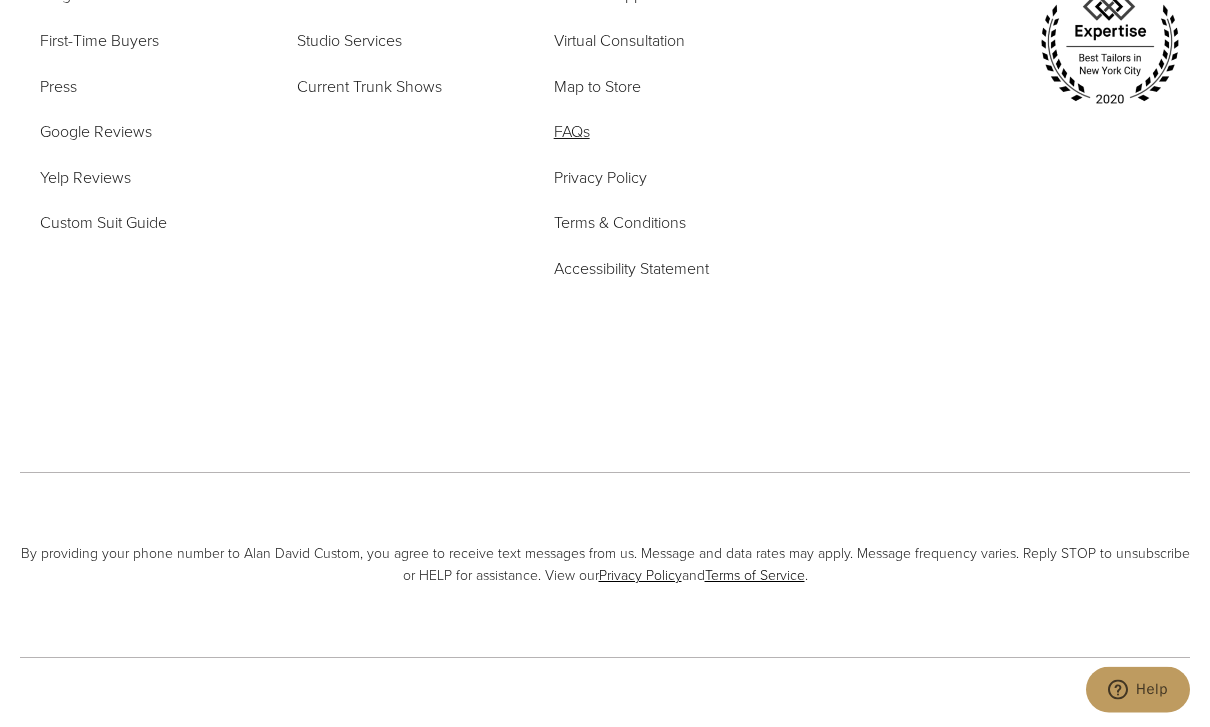 click on "FAQs" at bounding box center (572, 132) 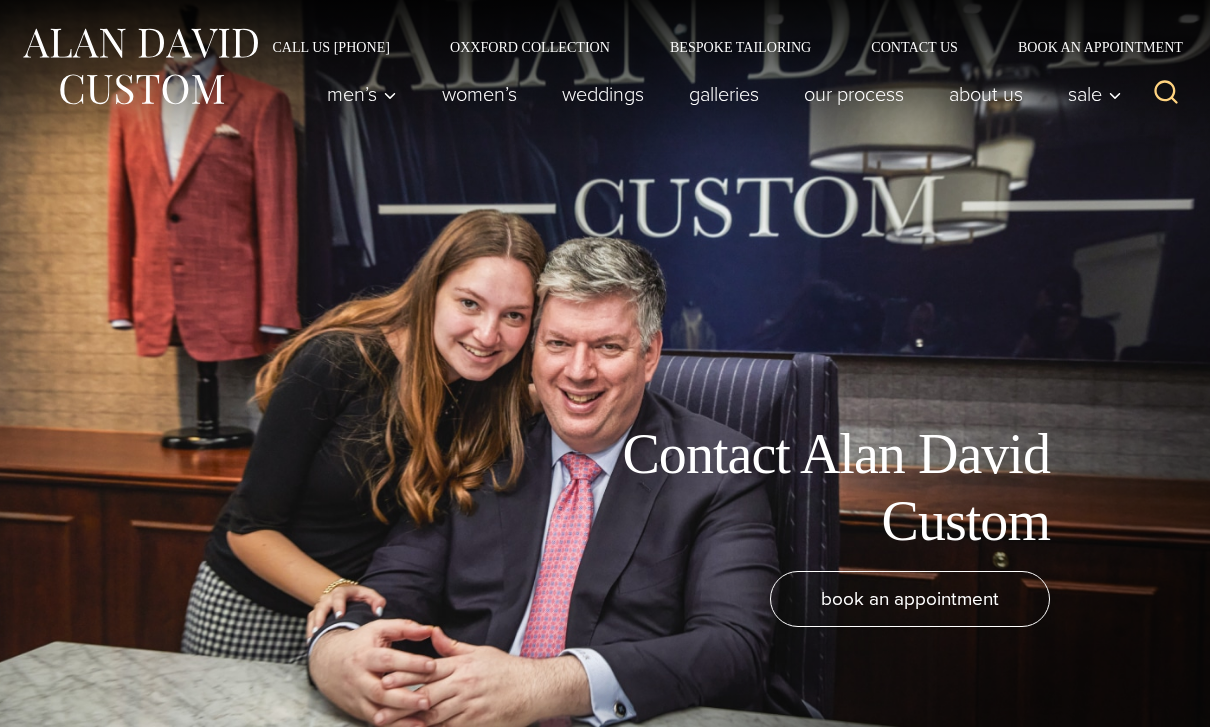 scroll, scrollTop: 1724, scrollLeft: 0, axis: vertical 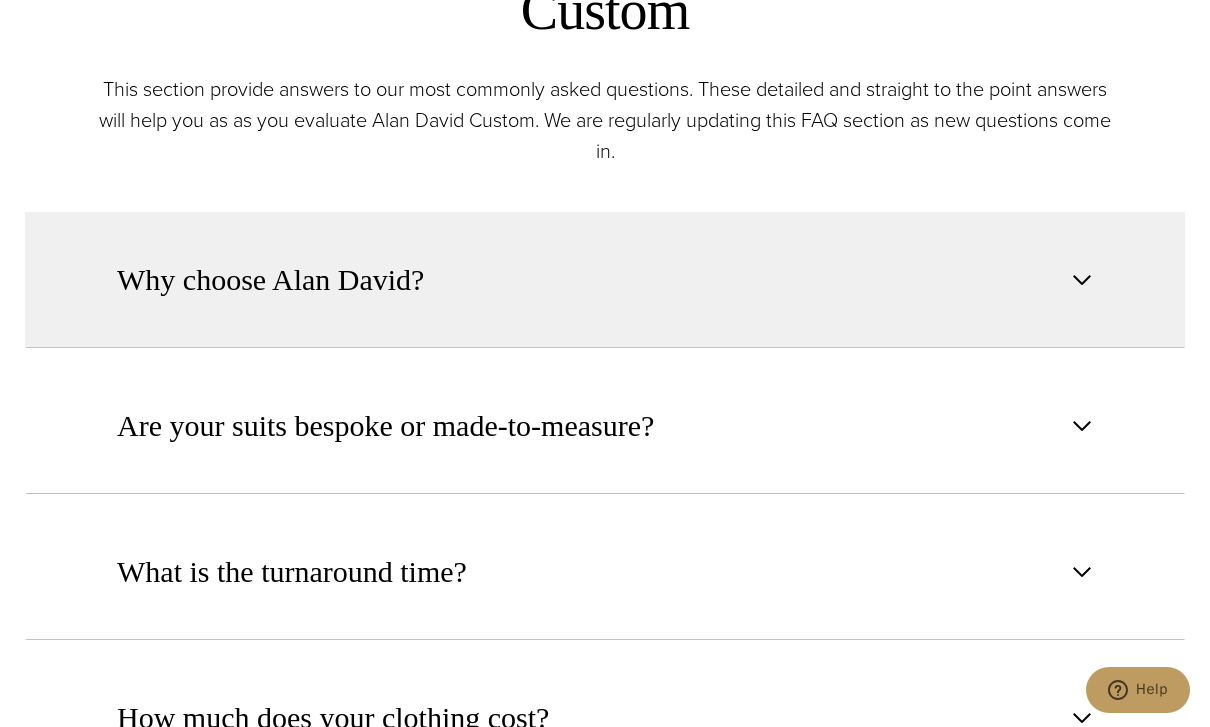 click on "Why choose Alan David?" at bounding box center [605, 280] 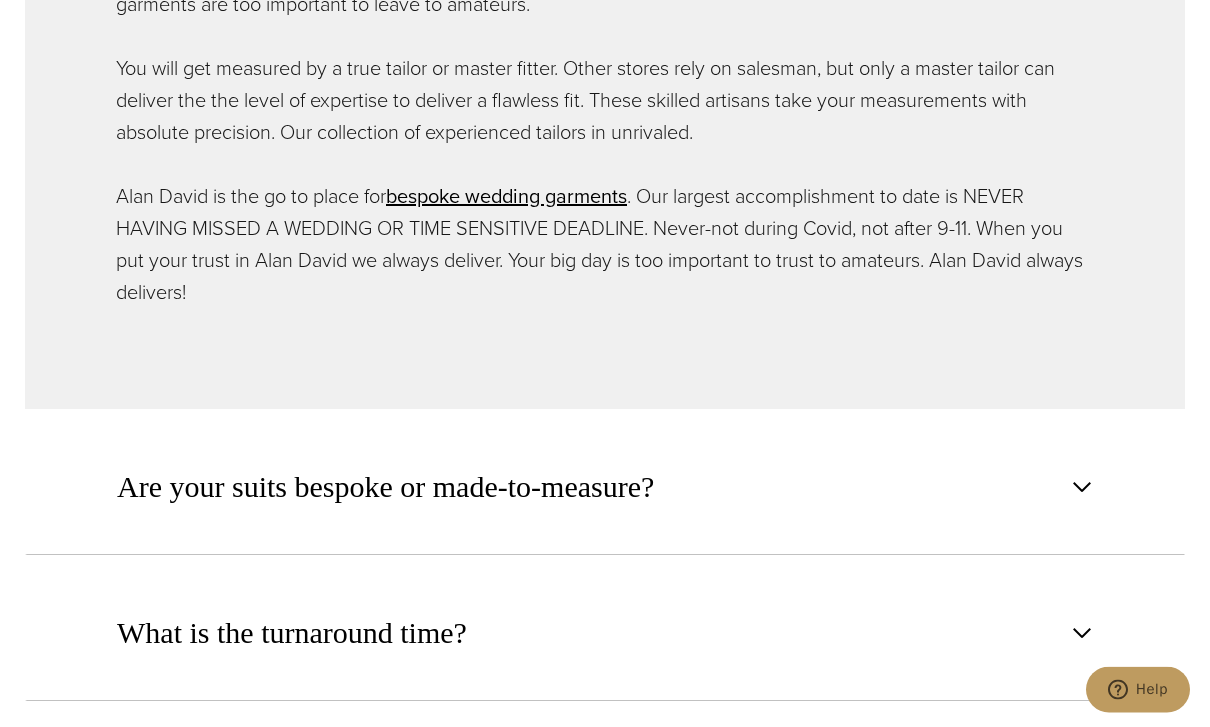 scroll, scrollTop: 1412, scrollLeft: 0, axis: vertical 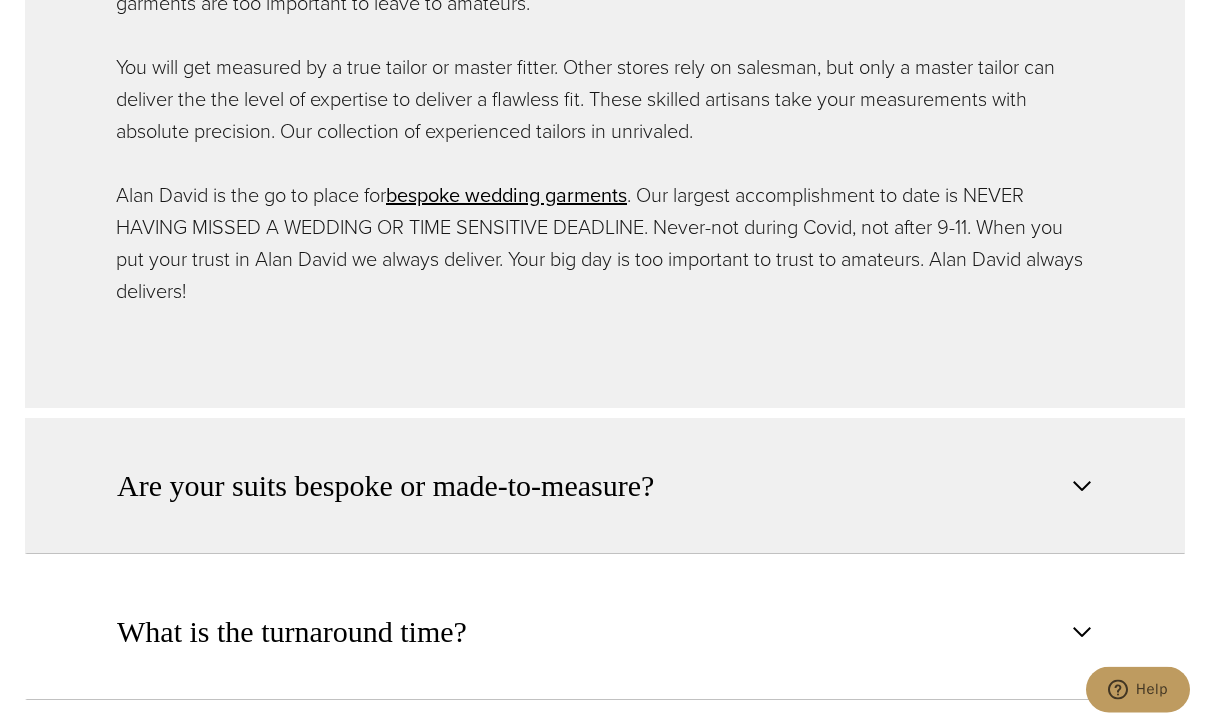 click on "Are your suits bespoke or made-to-measure?" at bounding box center [605, 487] 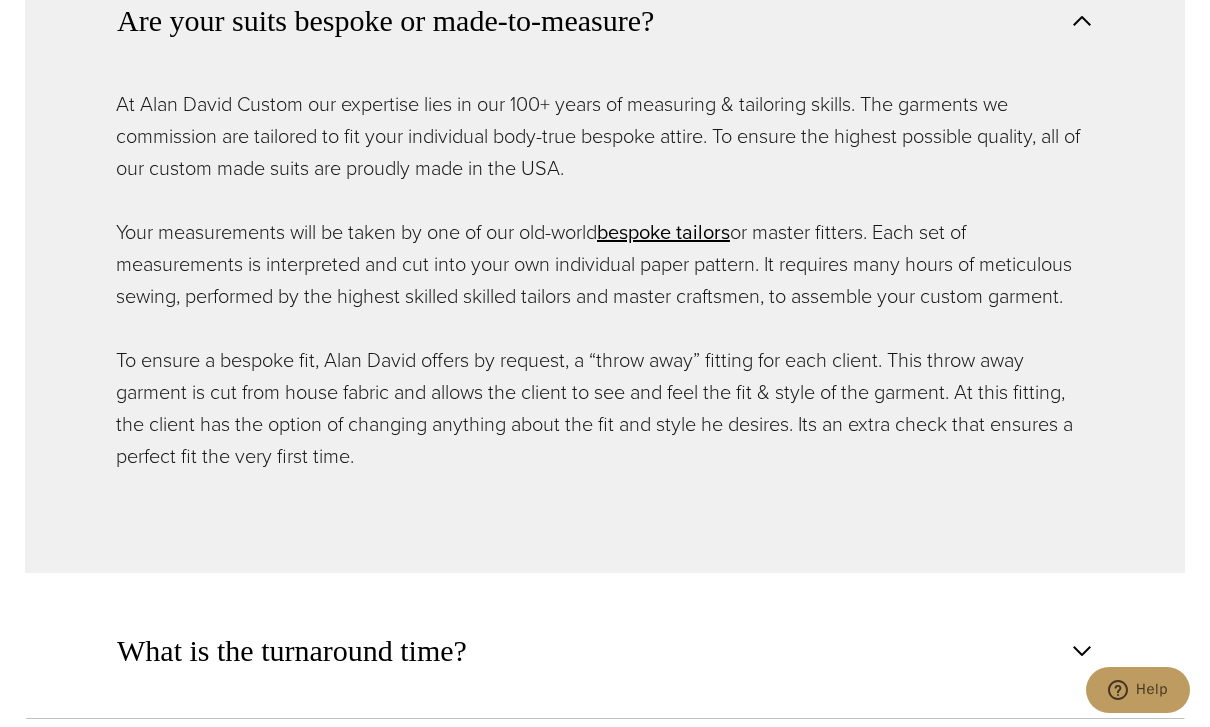 scroll, scrollTop: 1300, scrollLeft: 0, axis: vertical 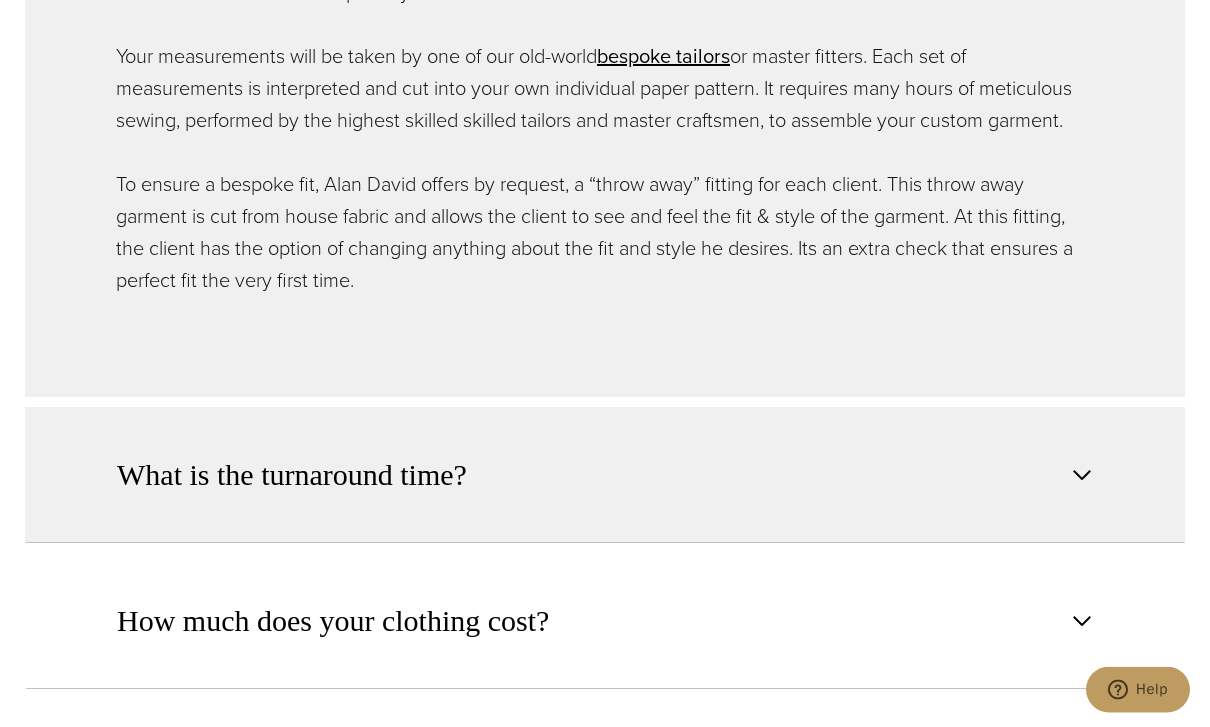 click on "What is the turnaround time?" at bounding box center [605, 476] 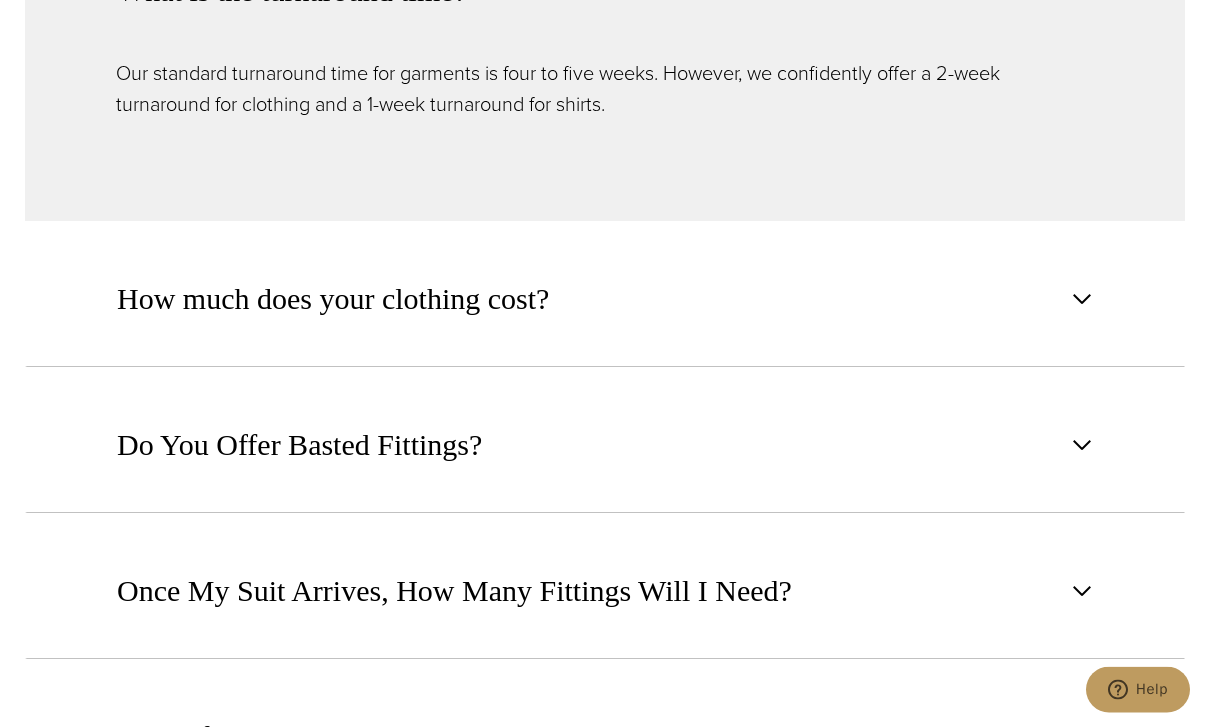 scroll, scrollTop: 1476, scrollLeft: 0, axis: vertical 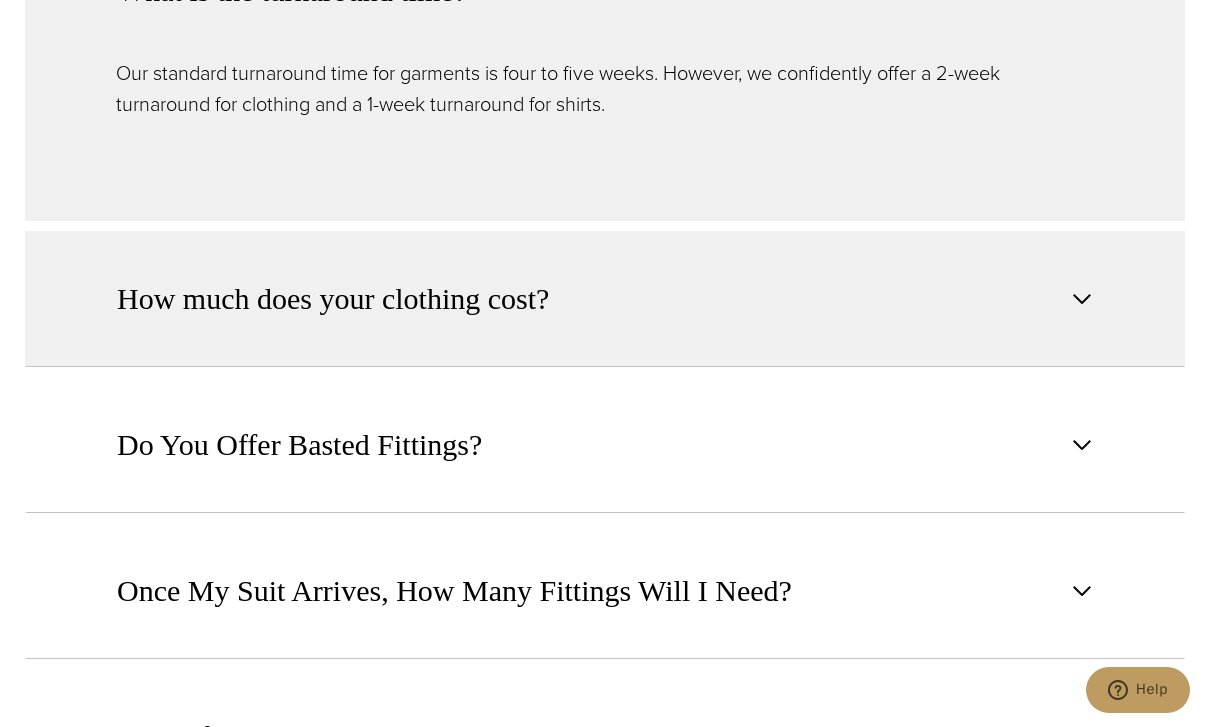 click on "How much does your clothing cost?" at bounding box center (605, 299) 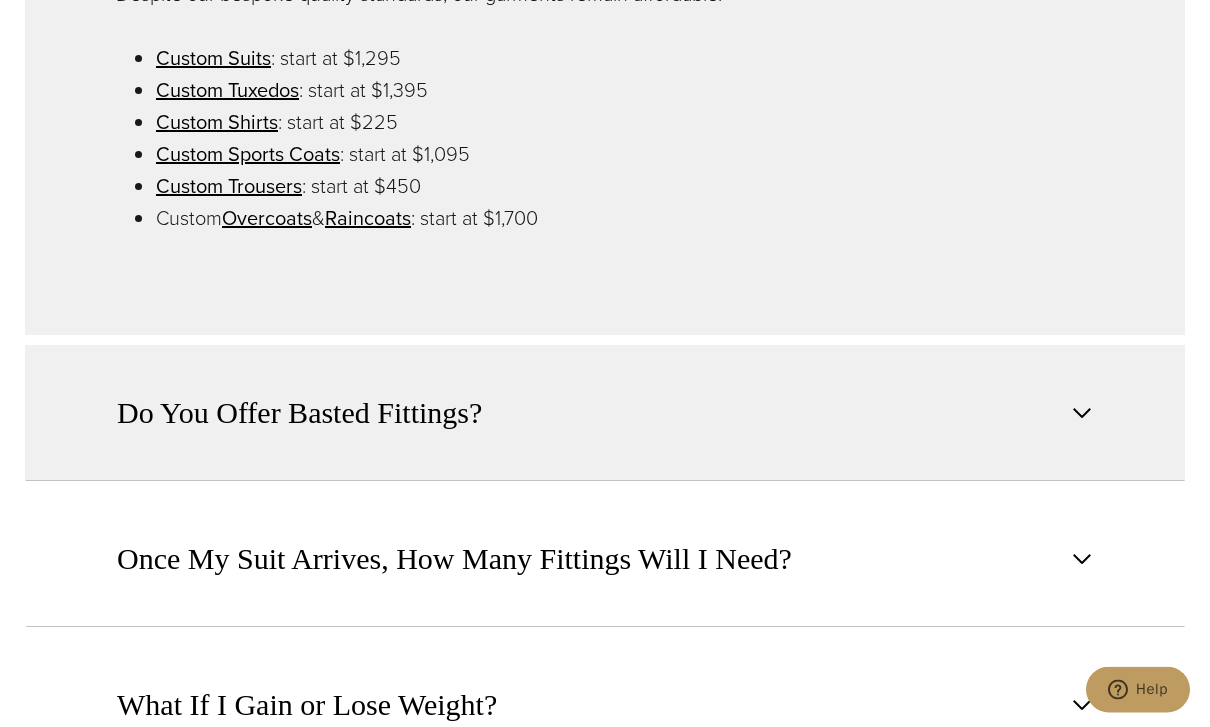 click on "Do You Offer Basted Fittings?" at bounding box center [605, 414] 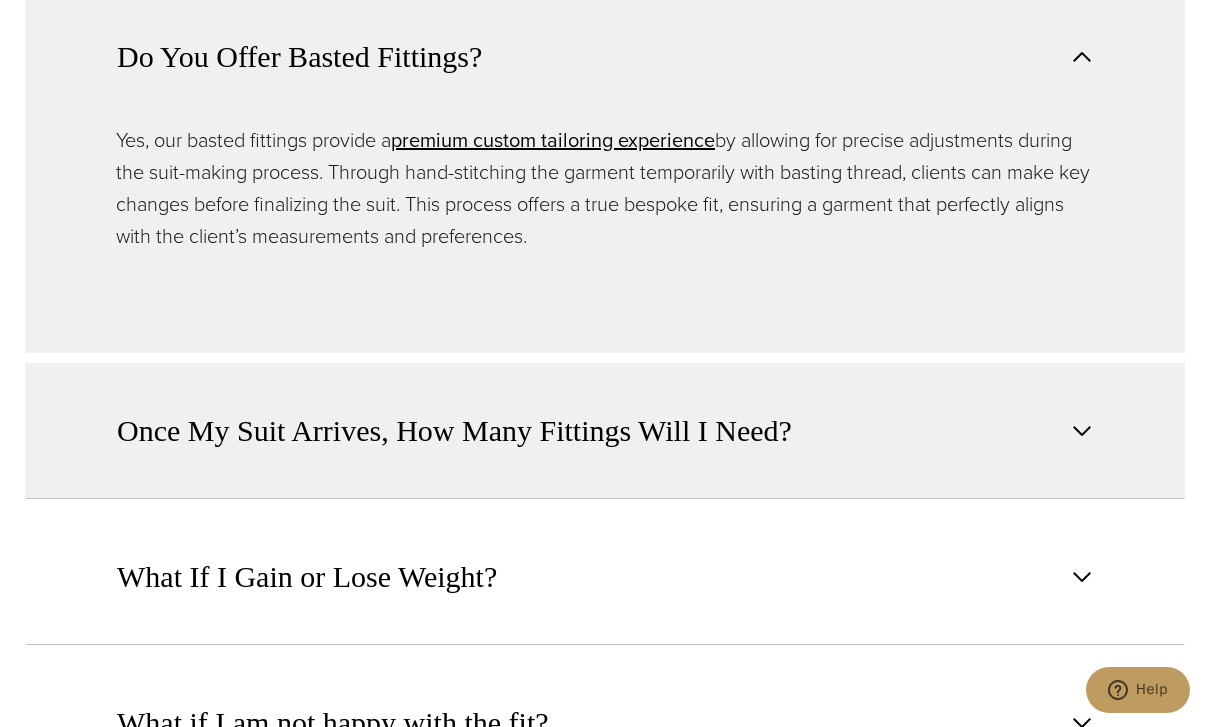 click on "Once My Suit Arrives, How Many Fittings Will I Need?" at bounding box center [454, 431] 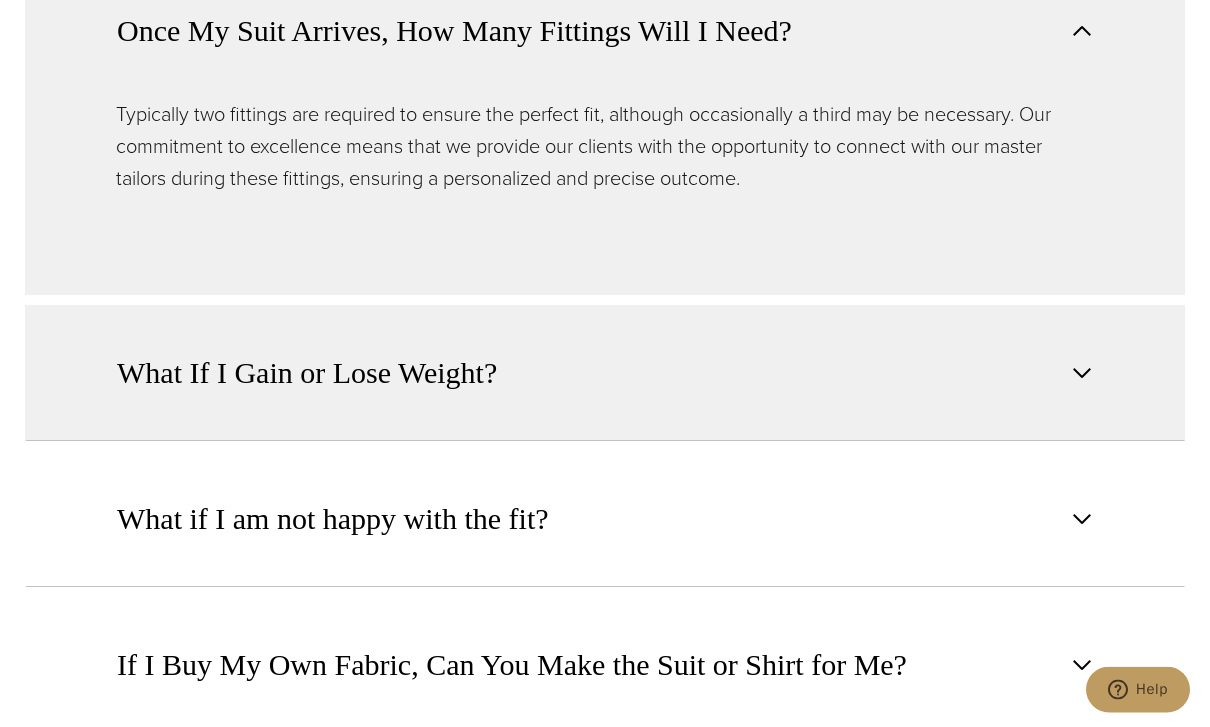 scroll, scrollTop: 1874, scrollLeft: 0, axis: vertical 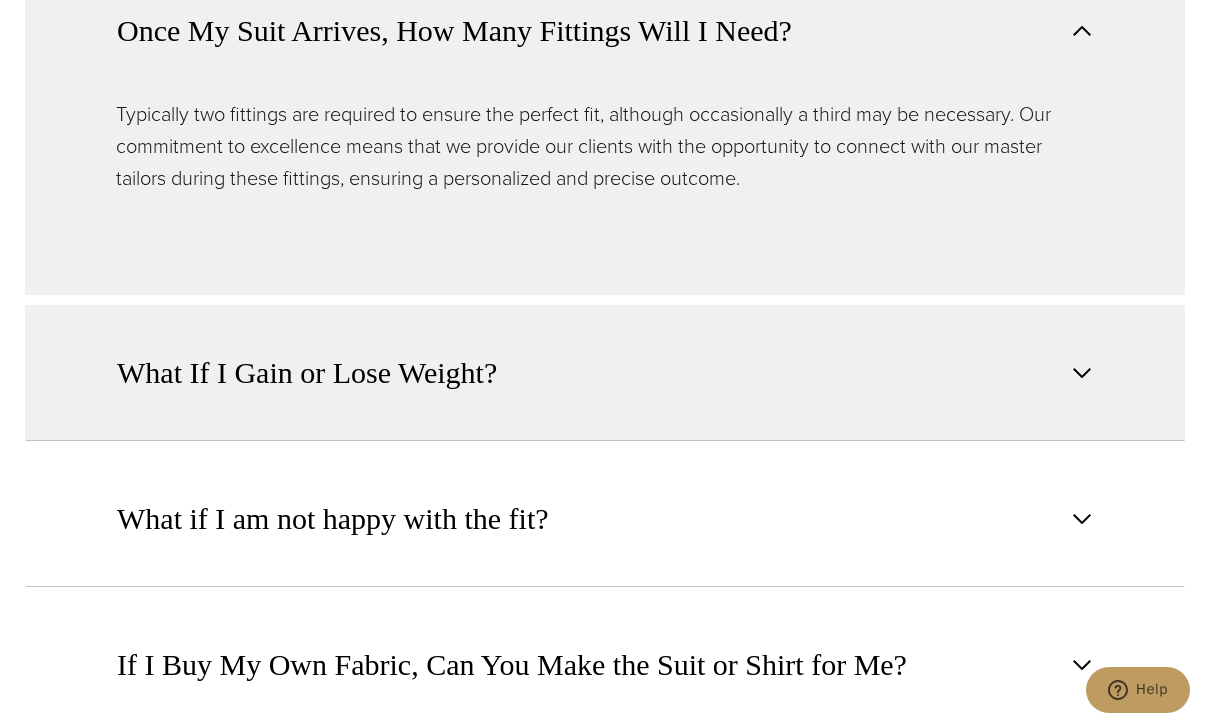 click on "What If I Gain or Lose Weight?" at bounding box center [307, 373] 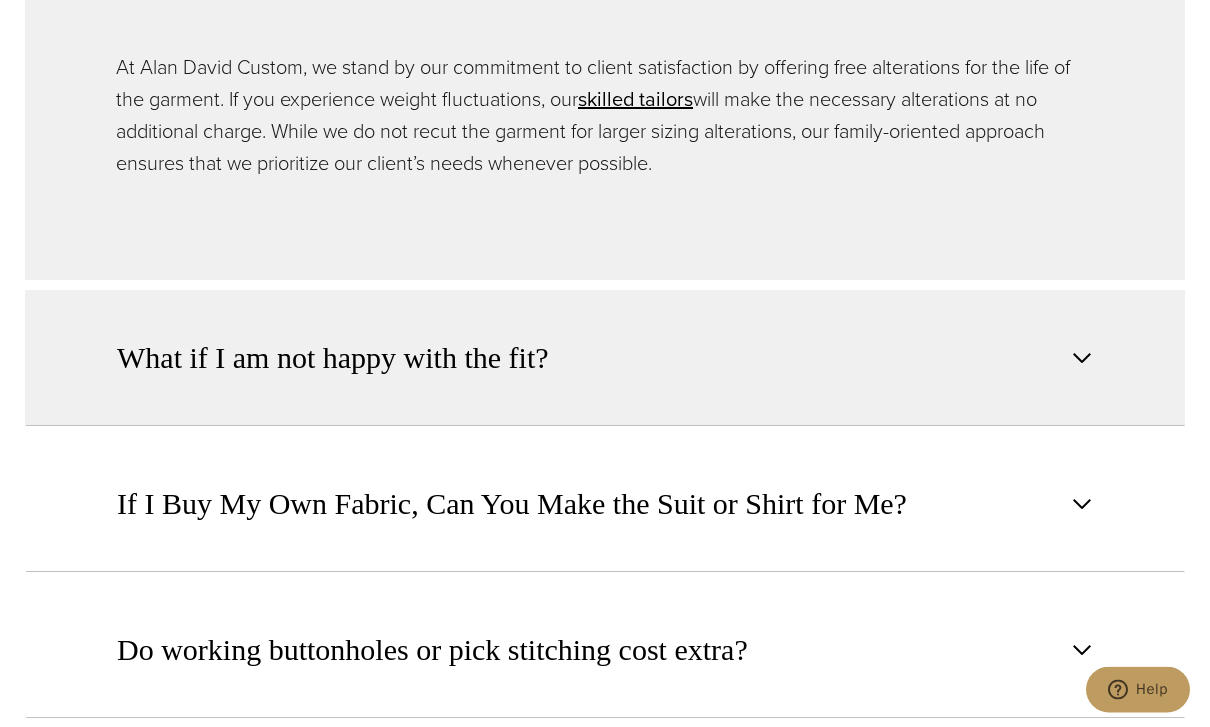 scroll, scrollTop: 2064, scrollLeft: 0, axis: vertical 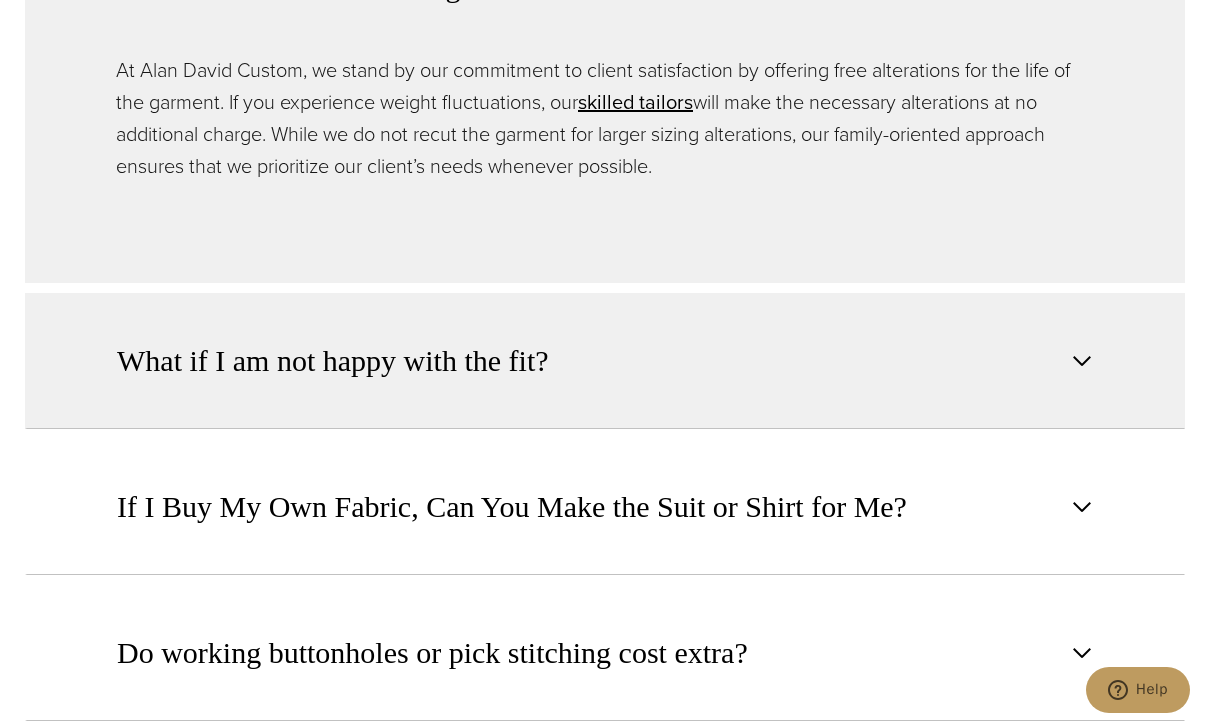 click on "What if I am not happy with the fit?" at bounding box center (605, 361) 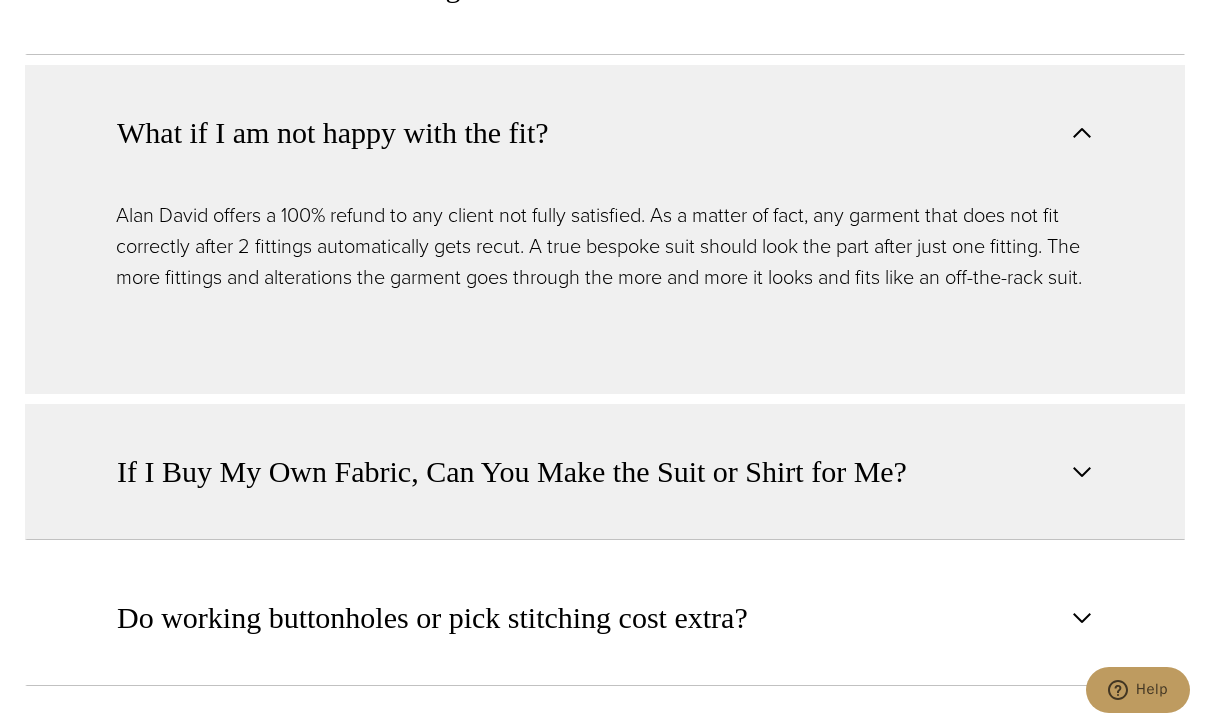 click on "If I Buy My Own Fabric, Can You Make the Suit or Shirt for Me?" at bounding box center [512, 472] 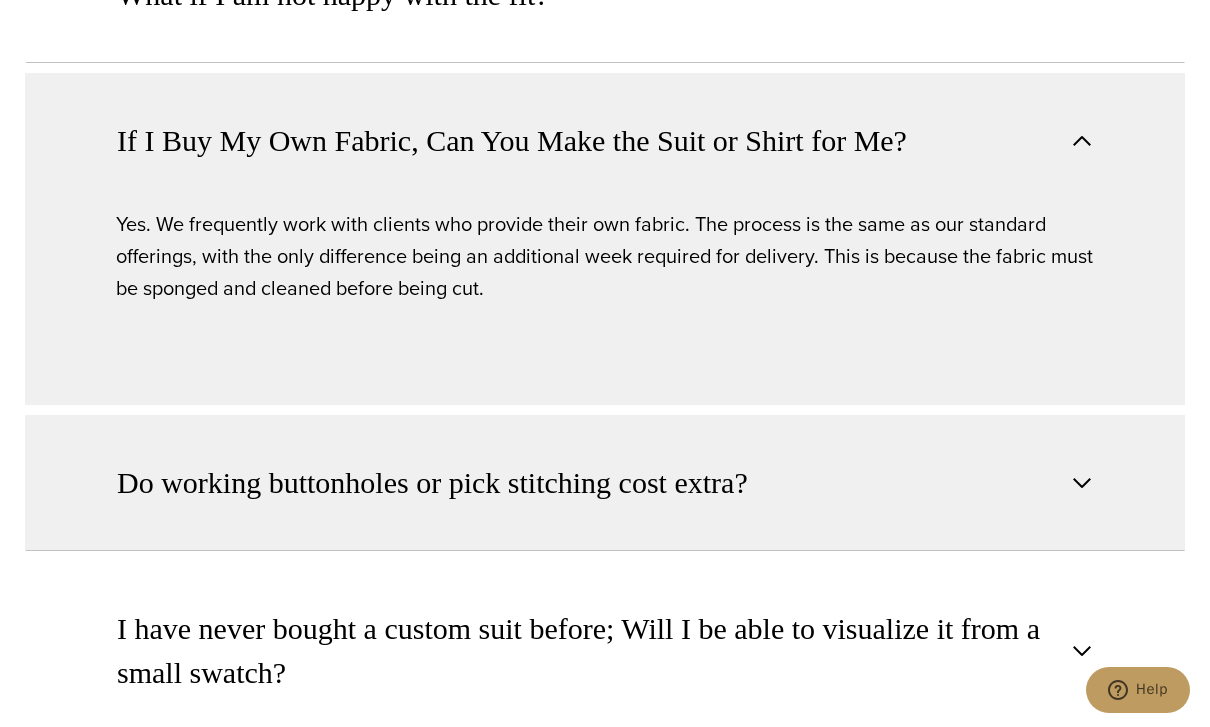 scroll, scrollTop: 2217, scrollLeft: 0, axis: vertical 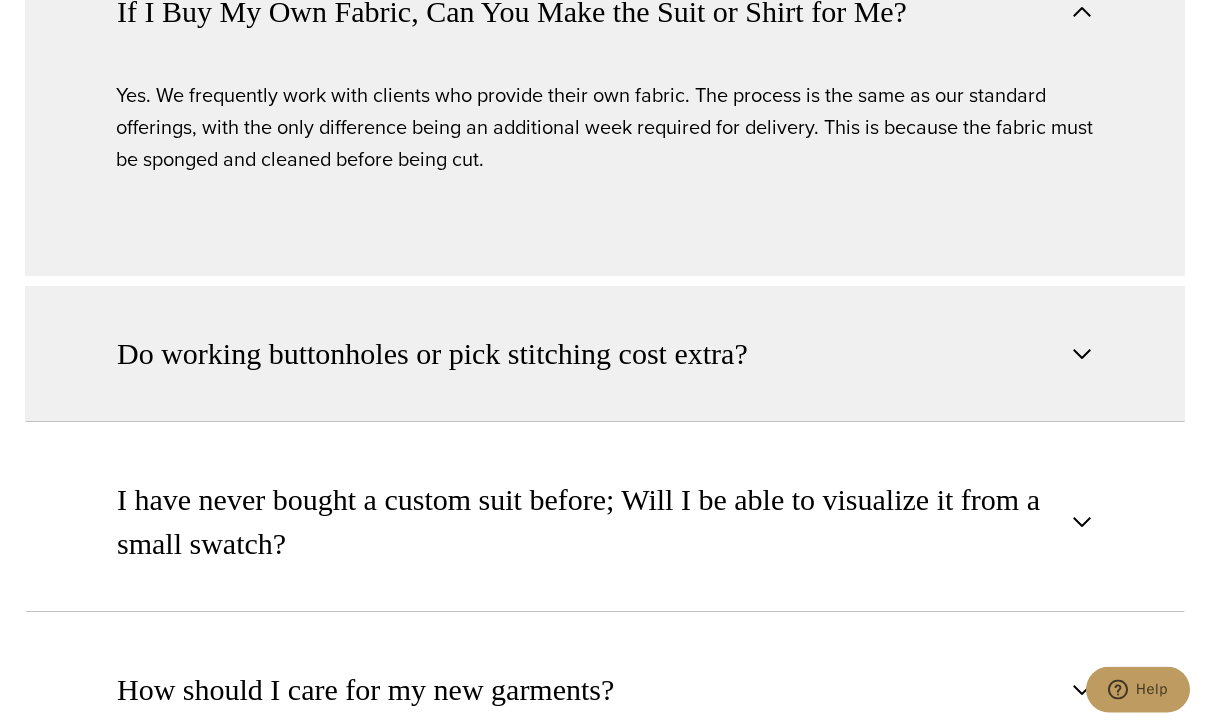 click on "Do working buttonholes or pick stitching cost extra?" at bounding box center [605, 355] 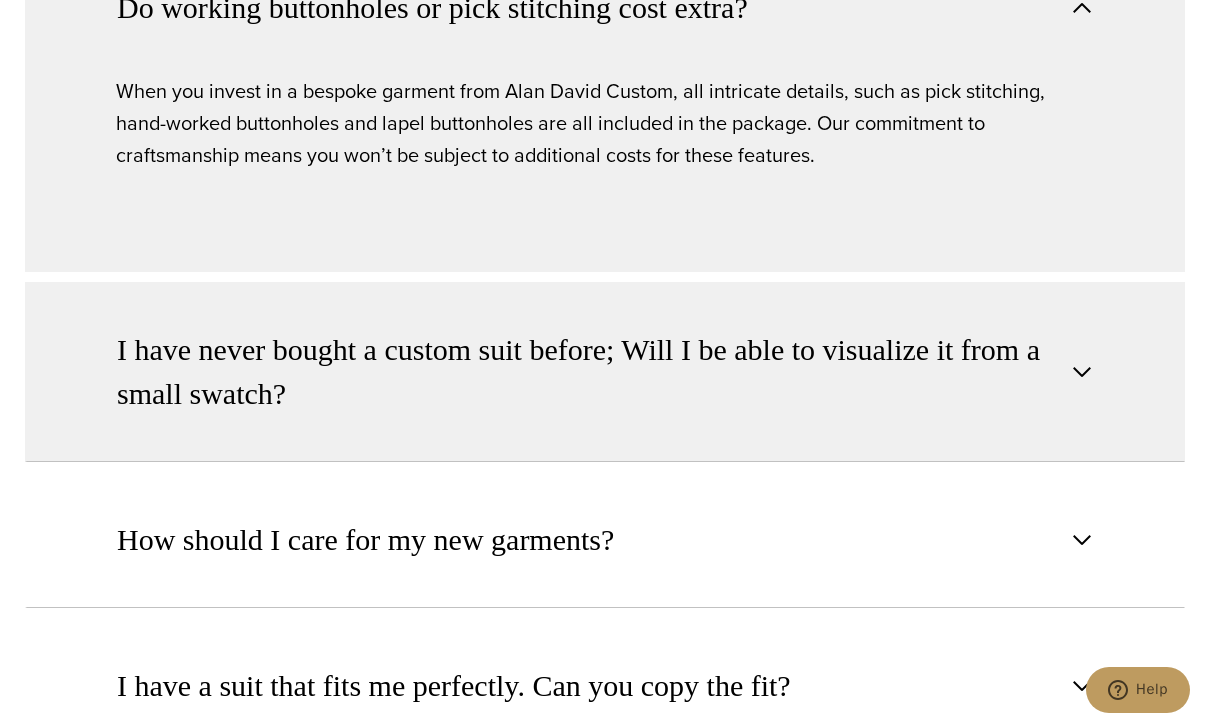 scroll, scrollTop: 2484, scrollLeft: 0, axis: vertical 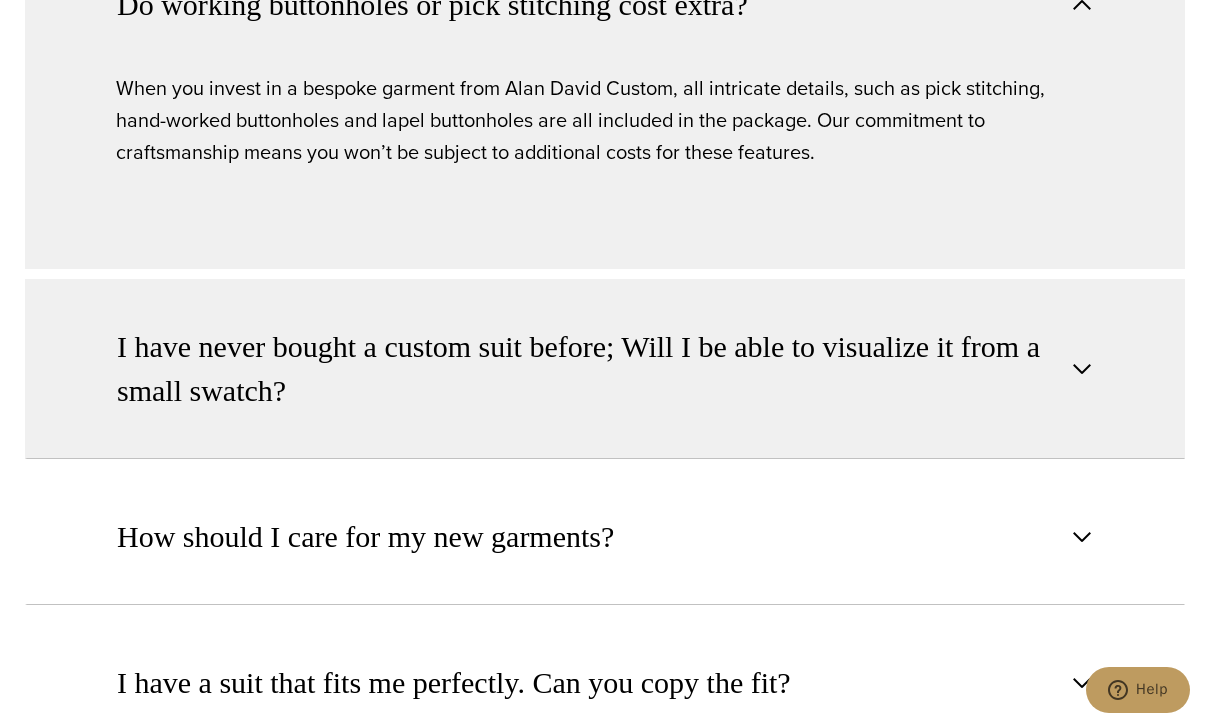 click on "I have never bought a custom suit before; Will I be able to visualize it from a small swatch?" at bounding box center [588, 369] 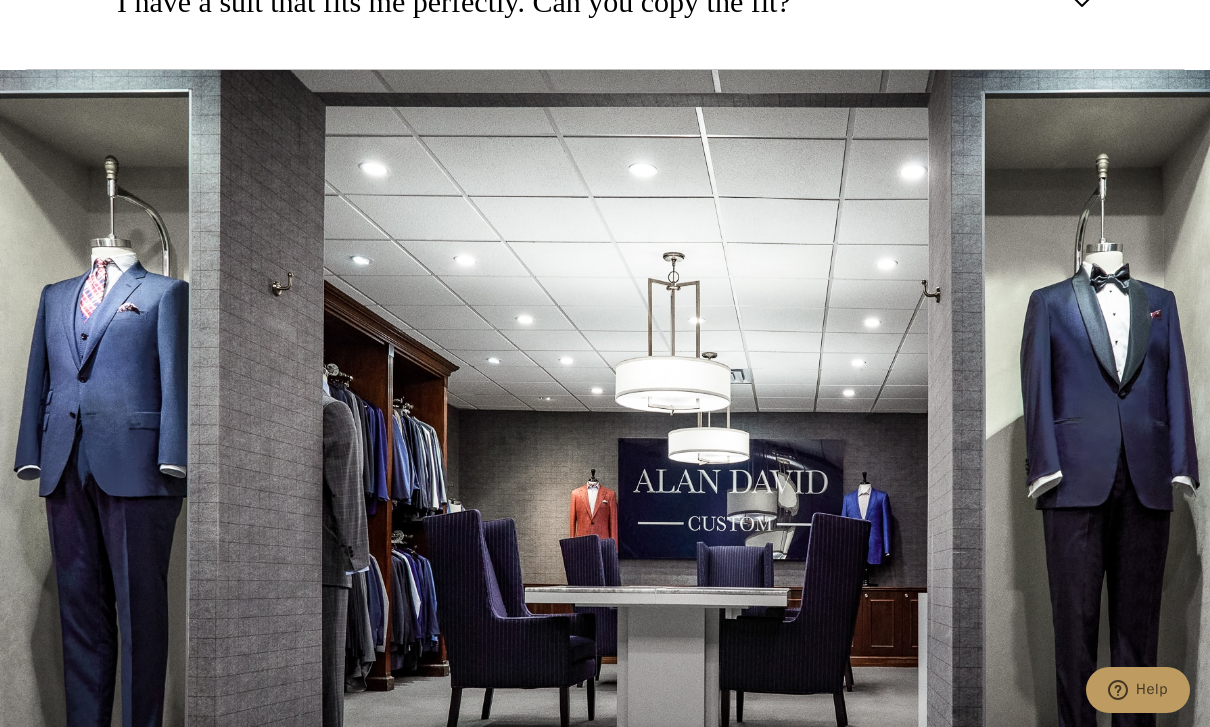 scroll, scrollTop: 2969, scrollLeft: 0, axis: vertical 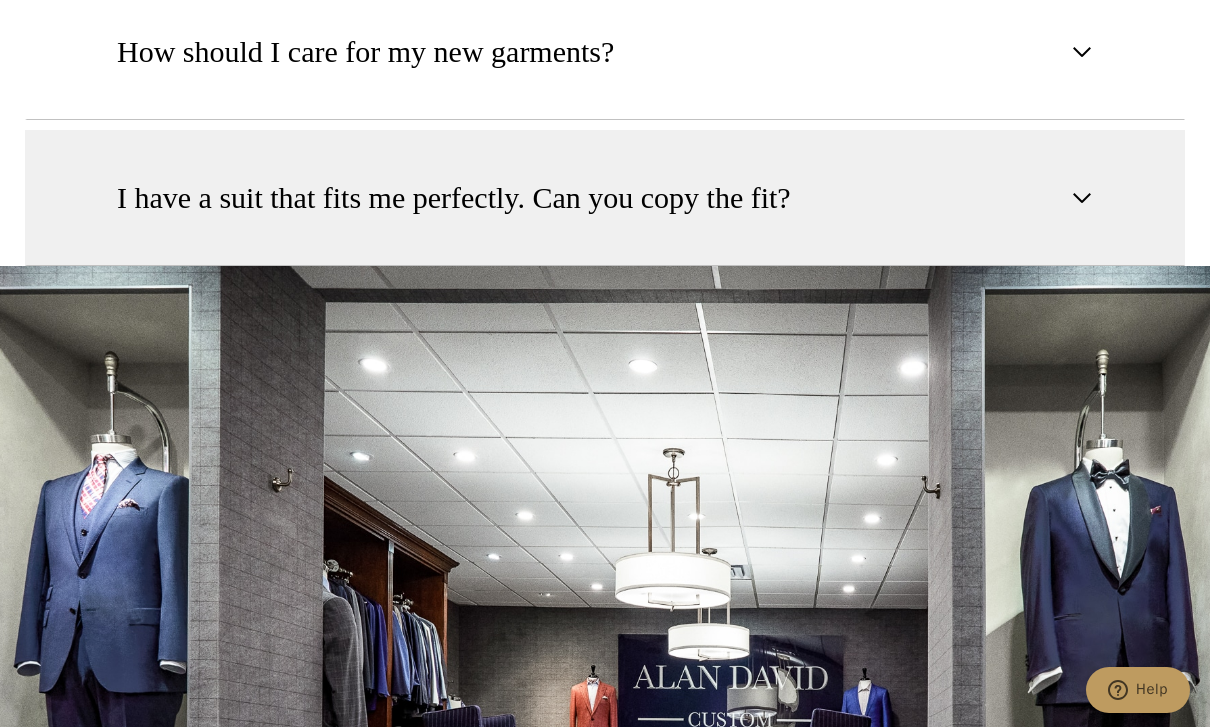 click on "I have a suit that fits me perfectly. Can you copy the fit?" at bounding box center [605, 198] 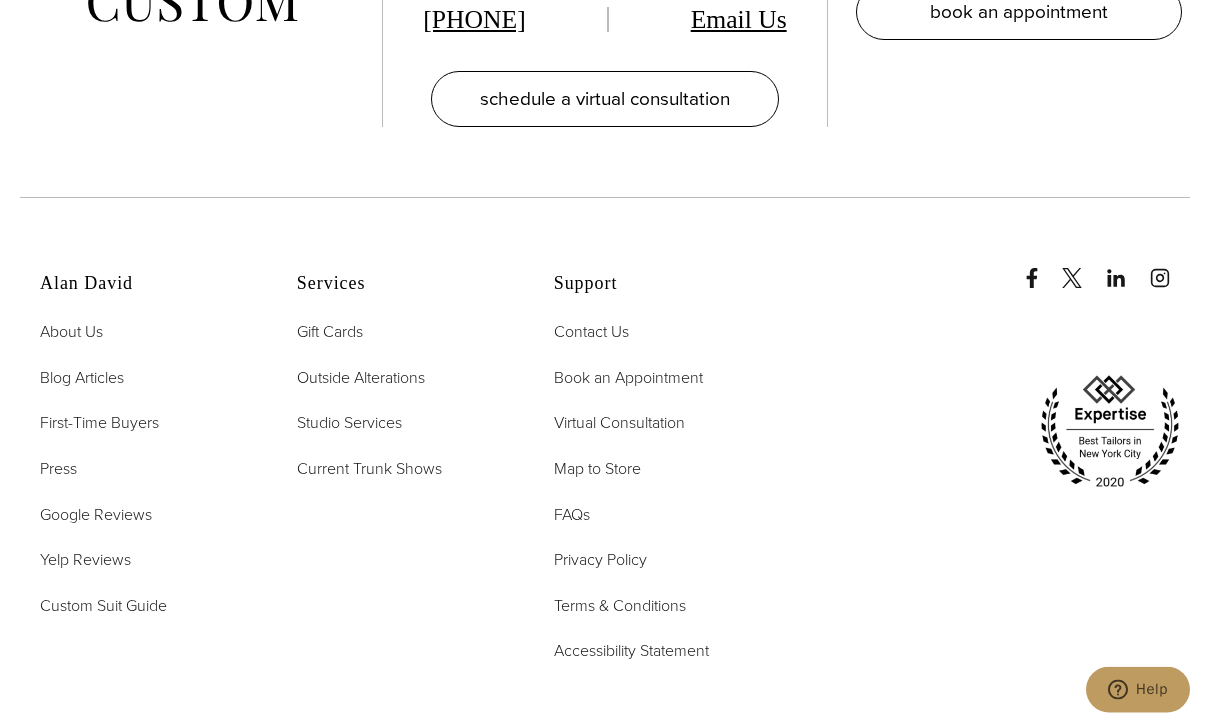 scroll, scrollTop: 4171, scrollLeft: 0, axis: vertical 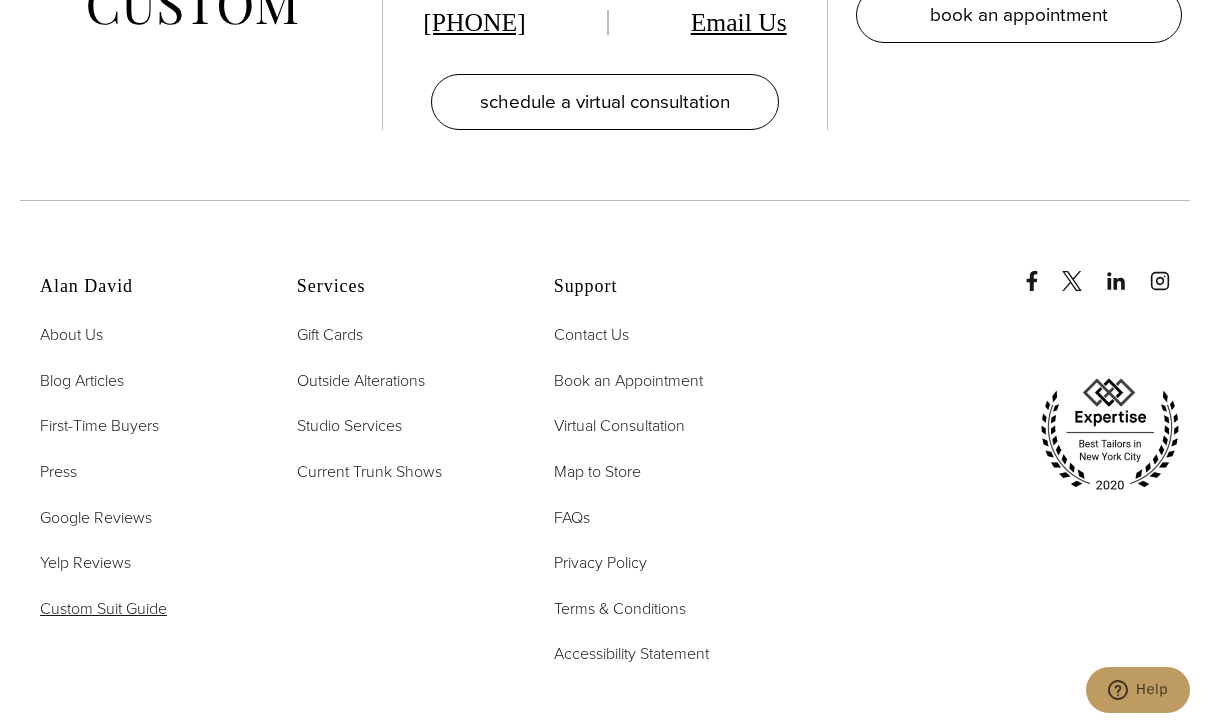 click on "Custom Suit Guide" at bounding box center (103, 608) 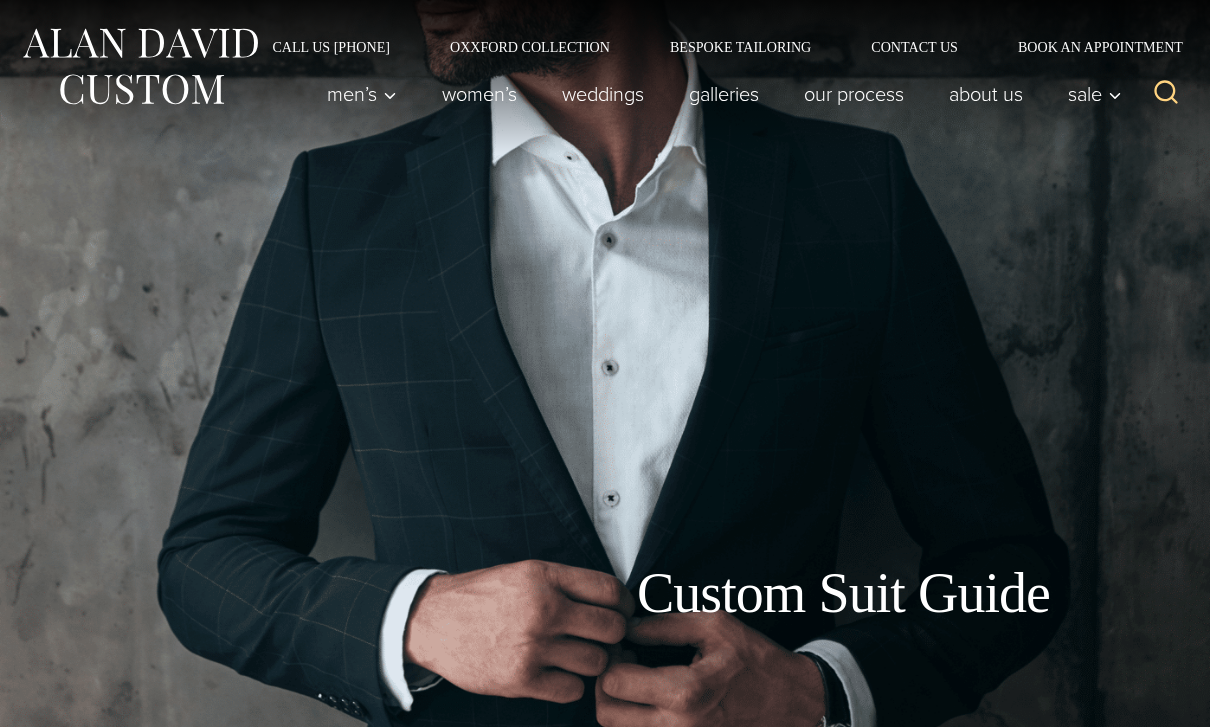 scroll, scrollTop: 0, scrollLeft: 0, axis: both 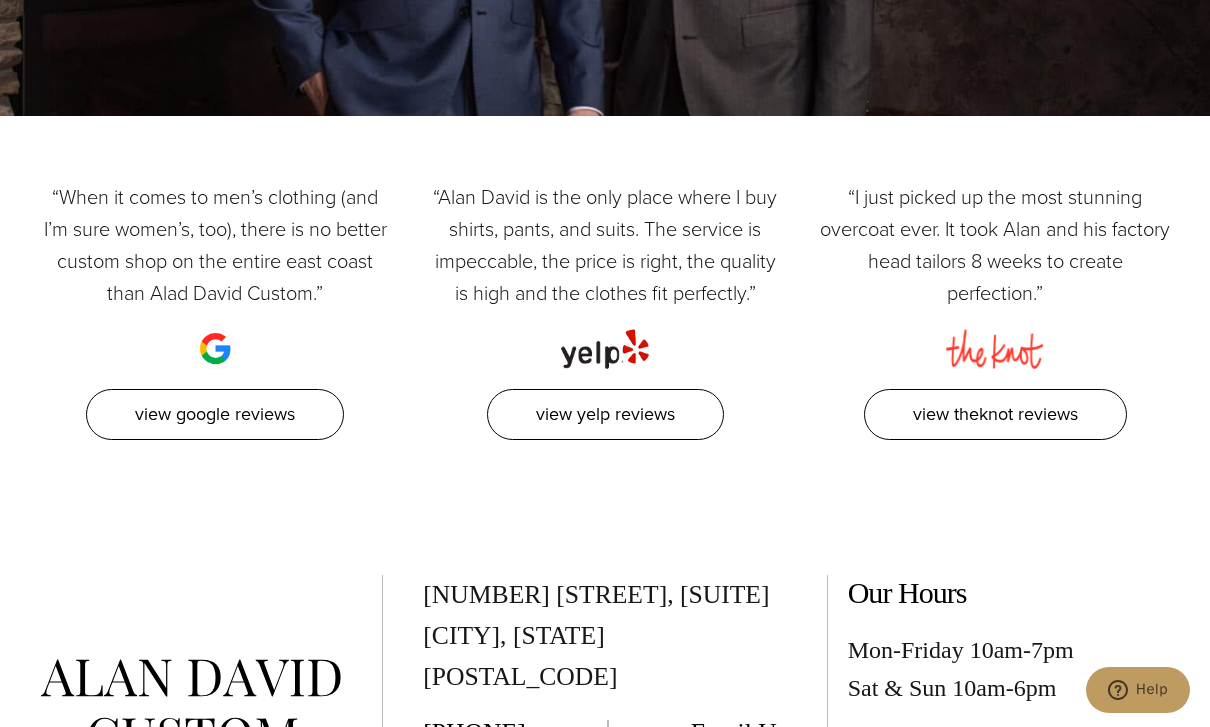 click at bounding box center (605, -187) 